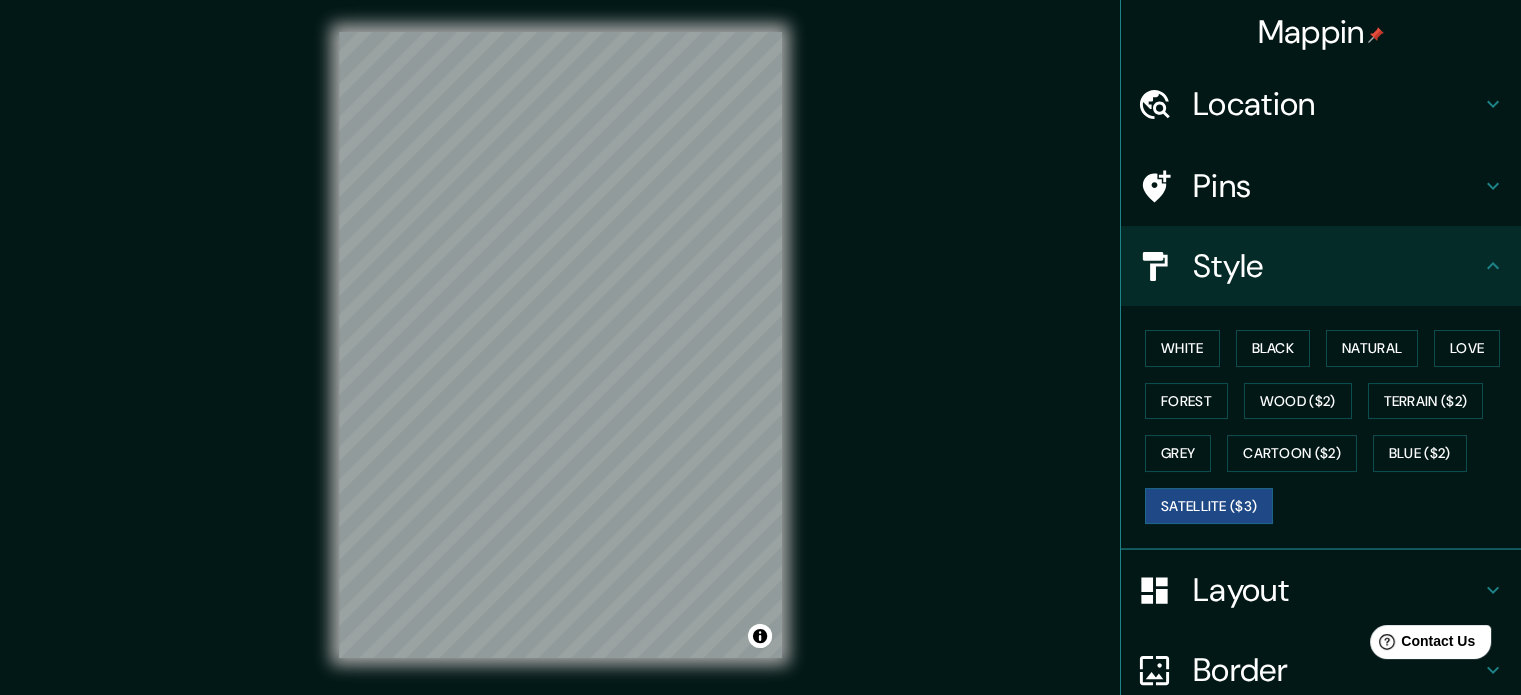 scroll, scrollTop: 0, scrollLeft: 0, axis: both 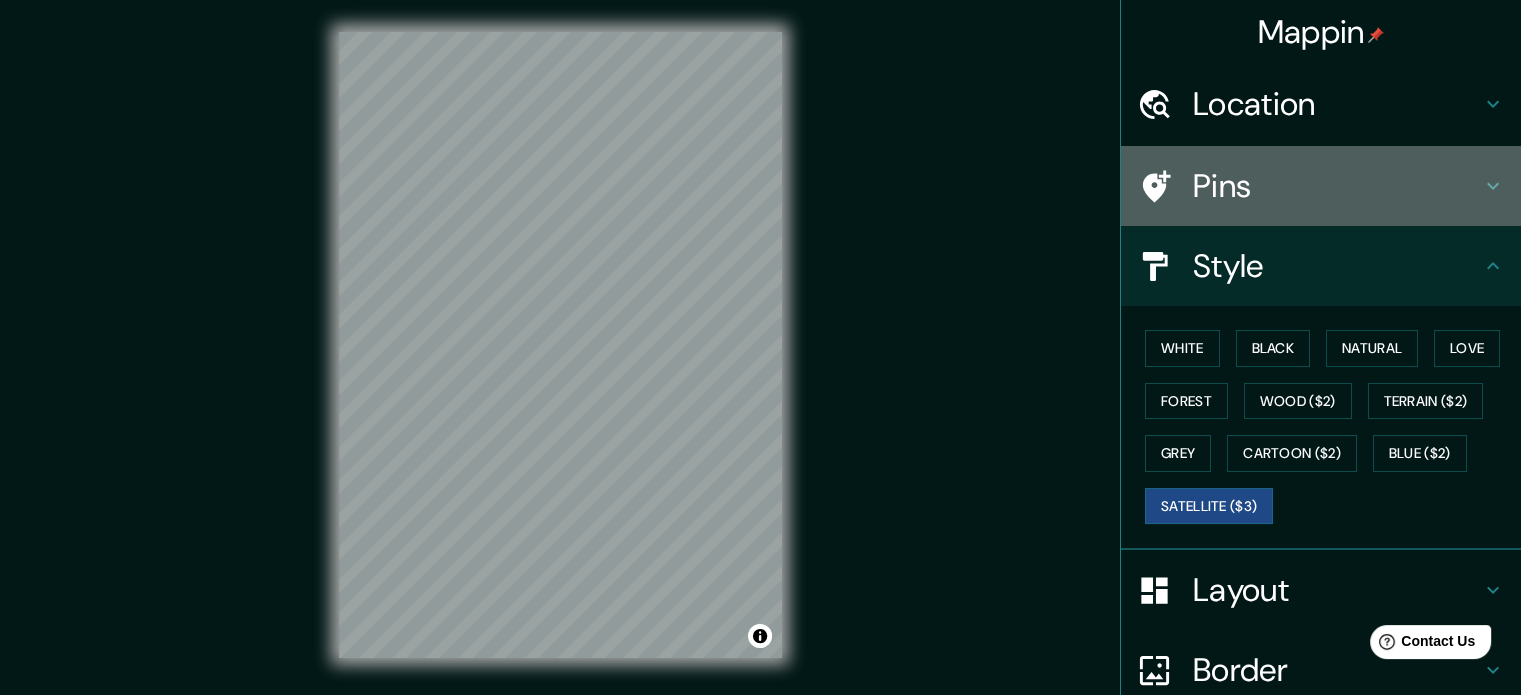 click on "Pins" at bounding box center (1337, 186) 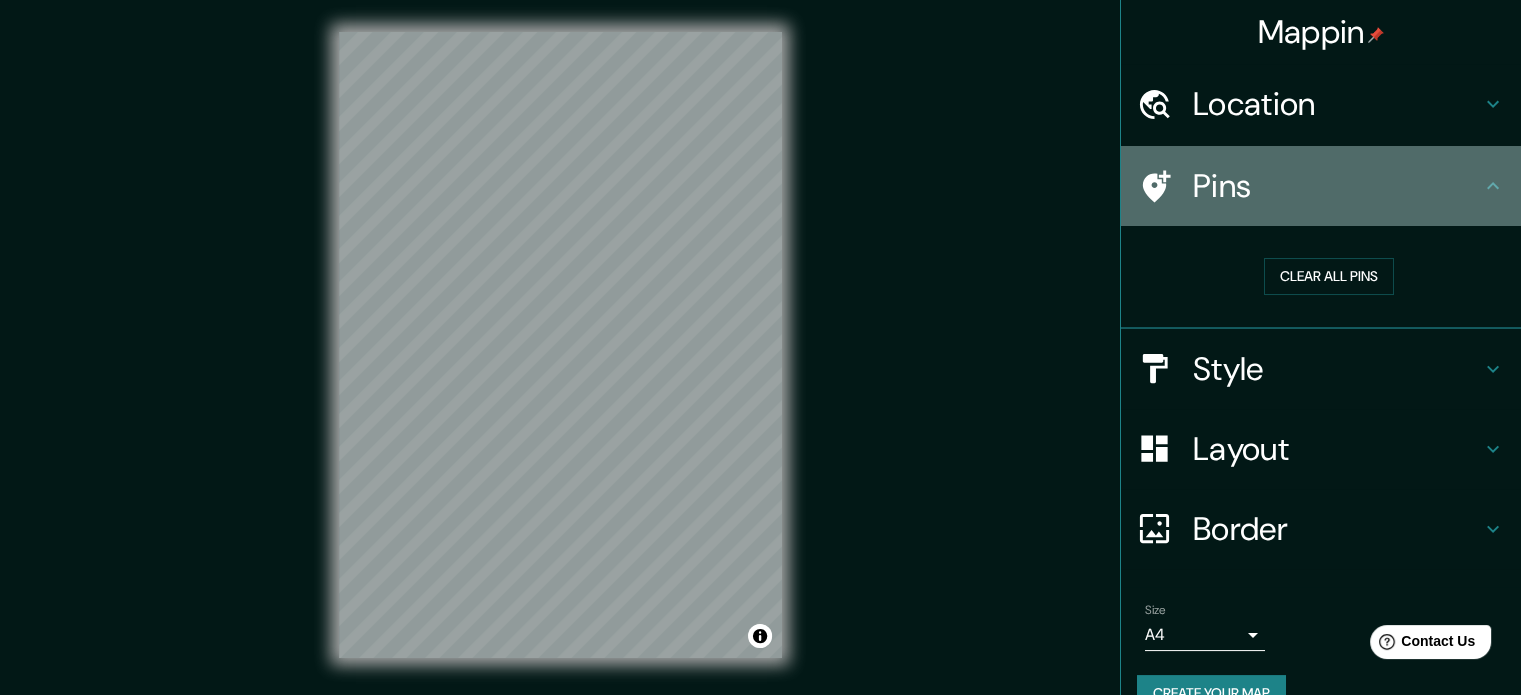 click on "Pins" at bounding box center [1337, 186] 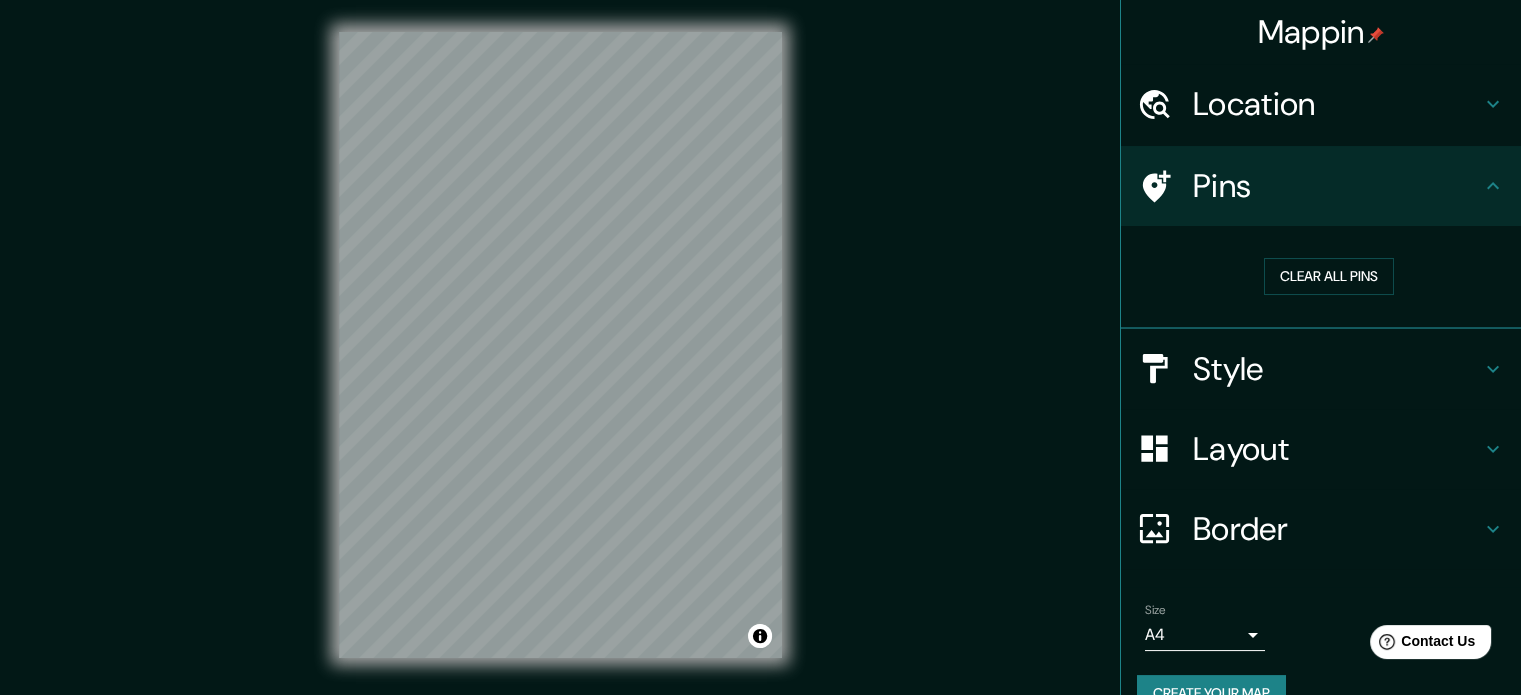 click on "Pins" at bounding box center (1337, 186) 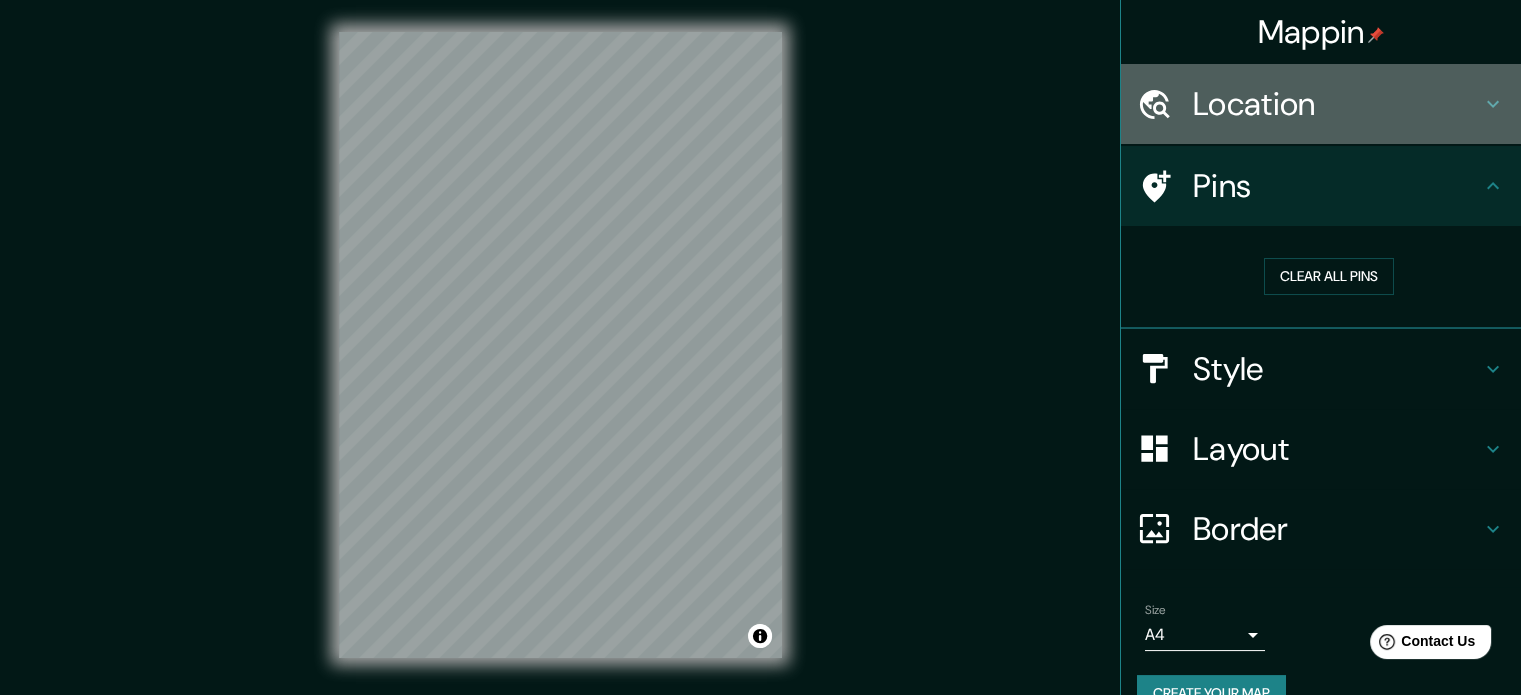 click on "Location" at bounding box center [1337, 104] 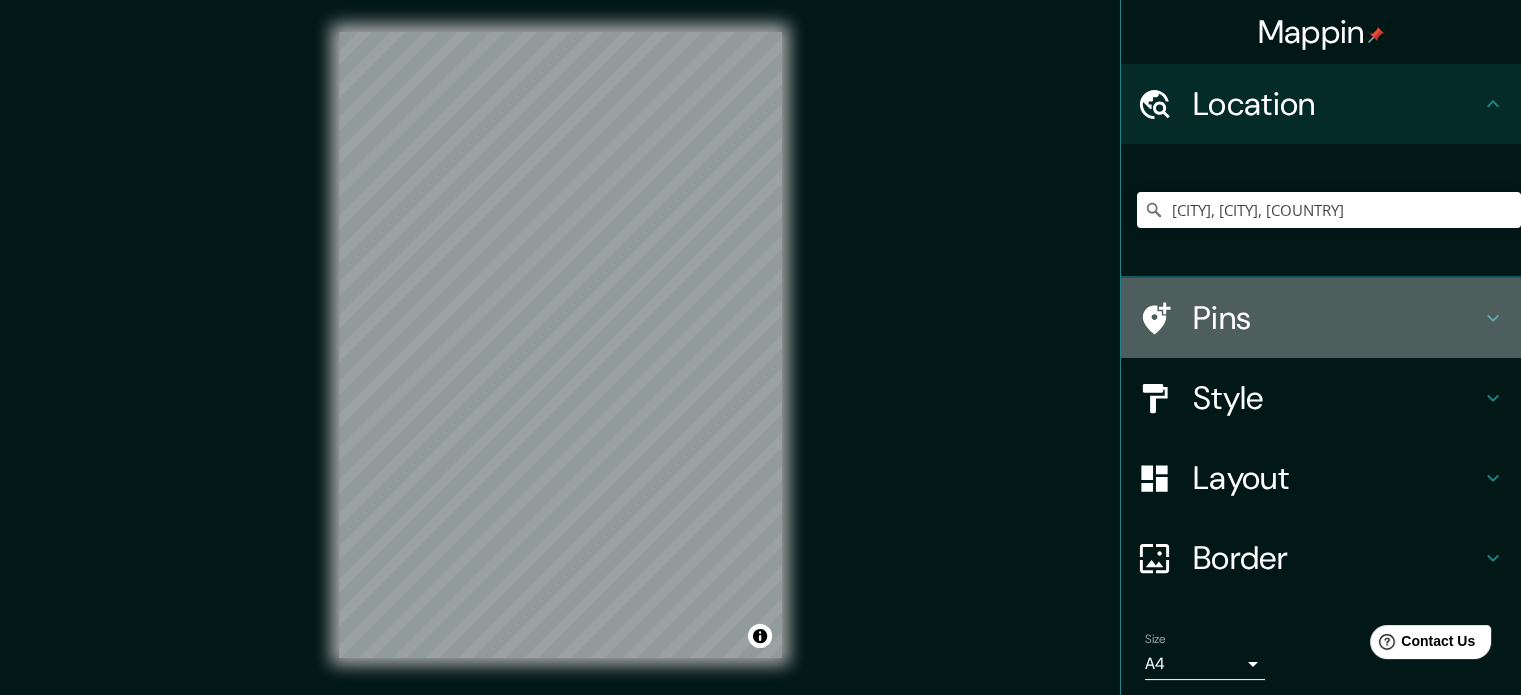 click on "Pins" at bounding box center [1337, 318] 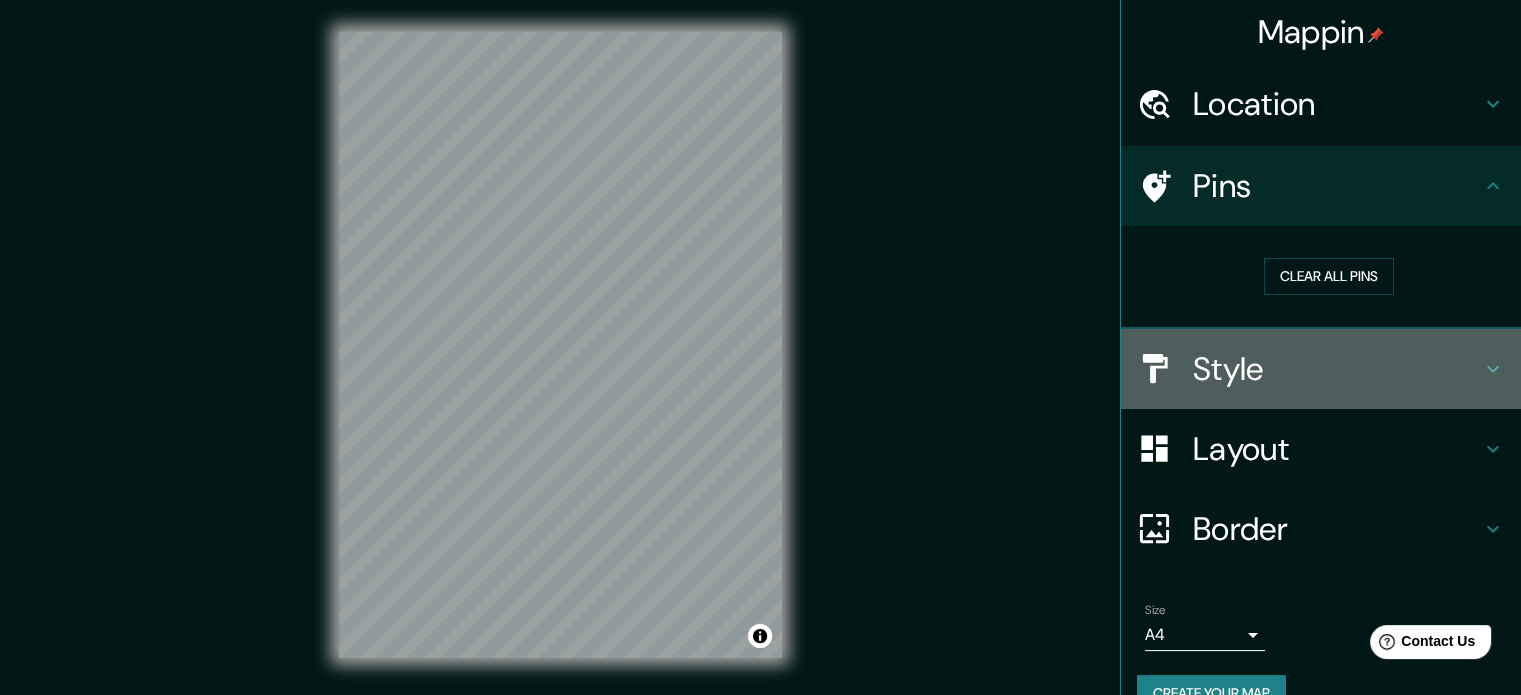 click on "Style" at bounding box center [1337, 369] 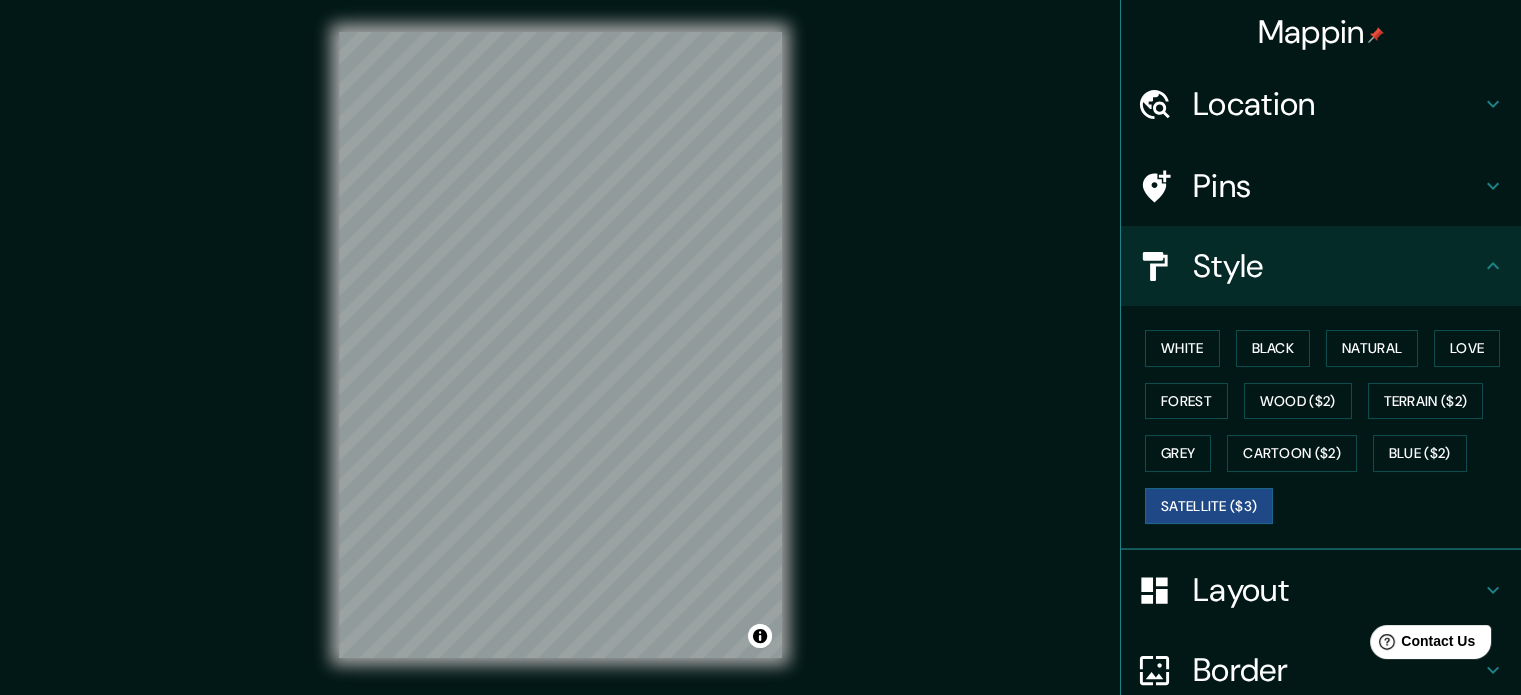 click on "White Black Natural Love Forest Wood ($2) Terrain ($2) Grey Cartoon ($2) Blue ($2) Satellite ($3)" at bounding box center [1329, 427] 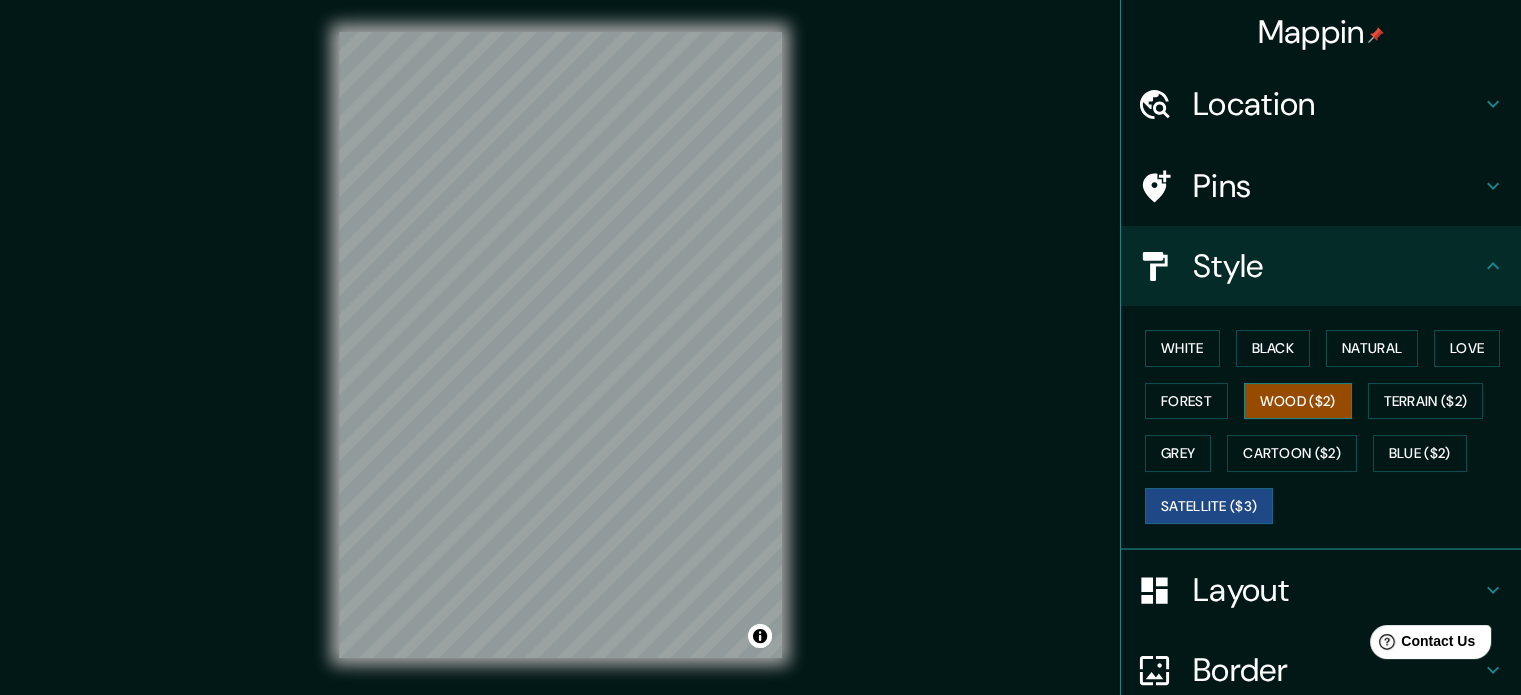 click on "Wood ($2)" at bounding box center (1298, 401) 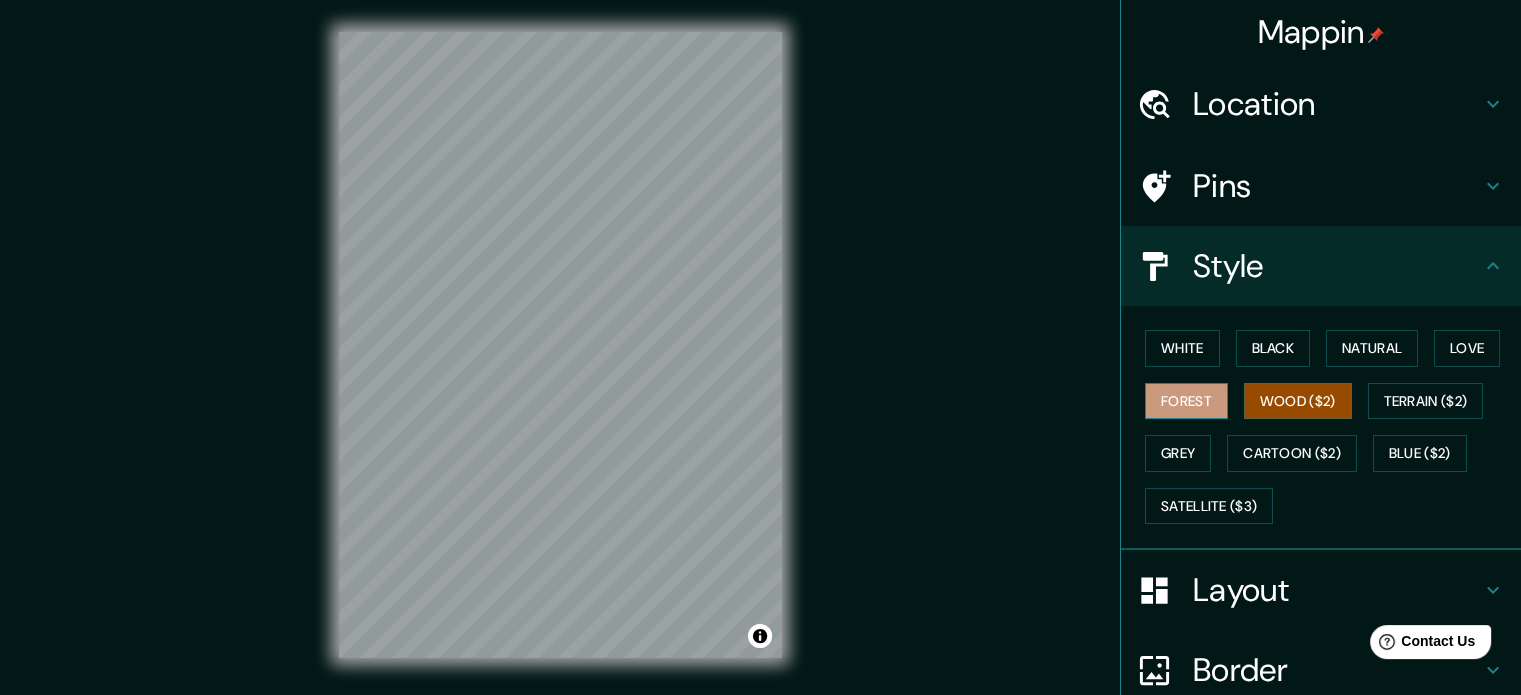 click on "Forest" at bounding box center [1186, 401] 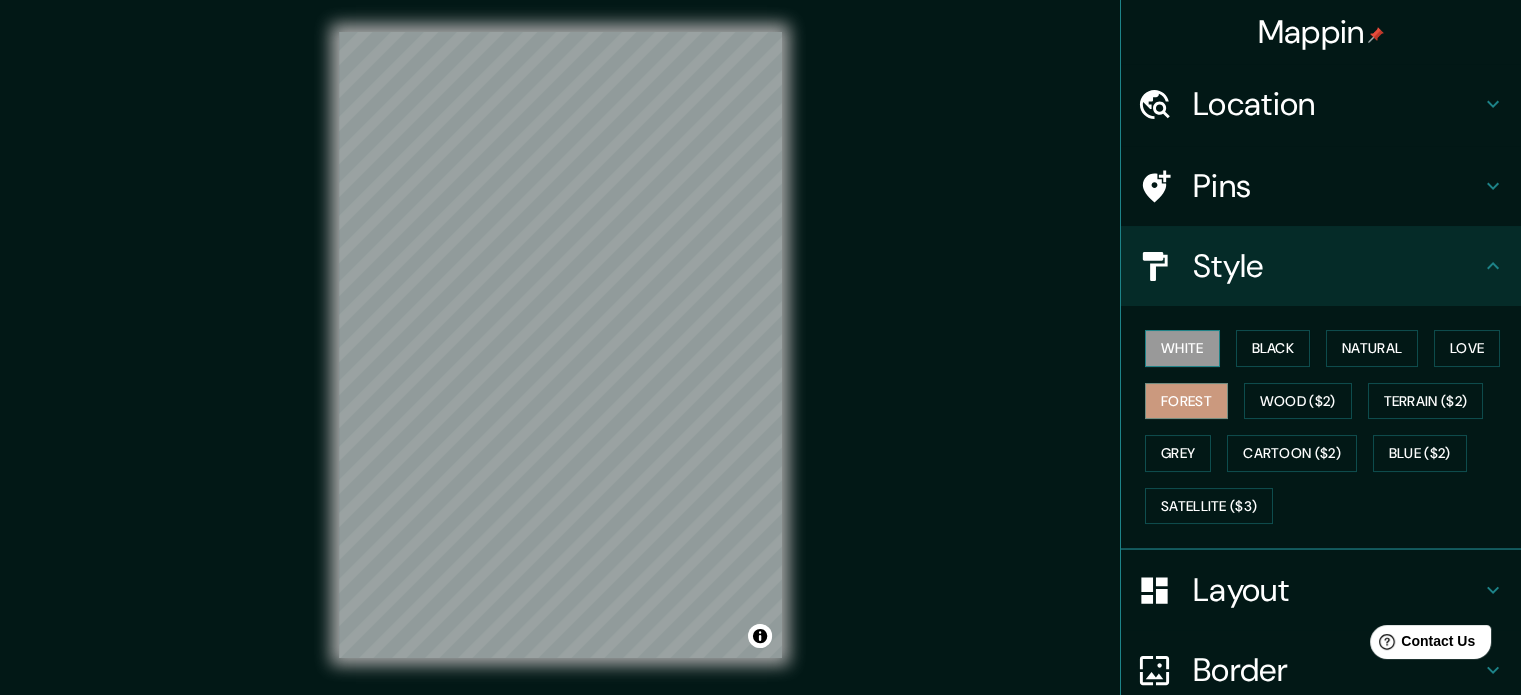 click on "White" at bounding box center [1182, 348] 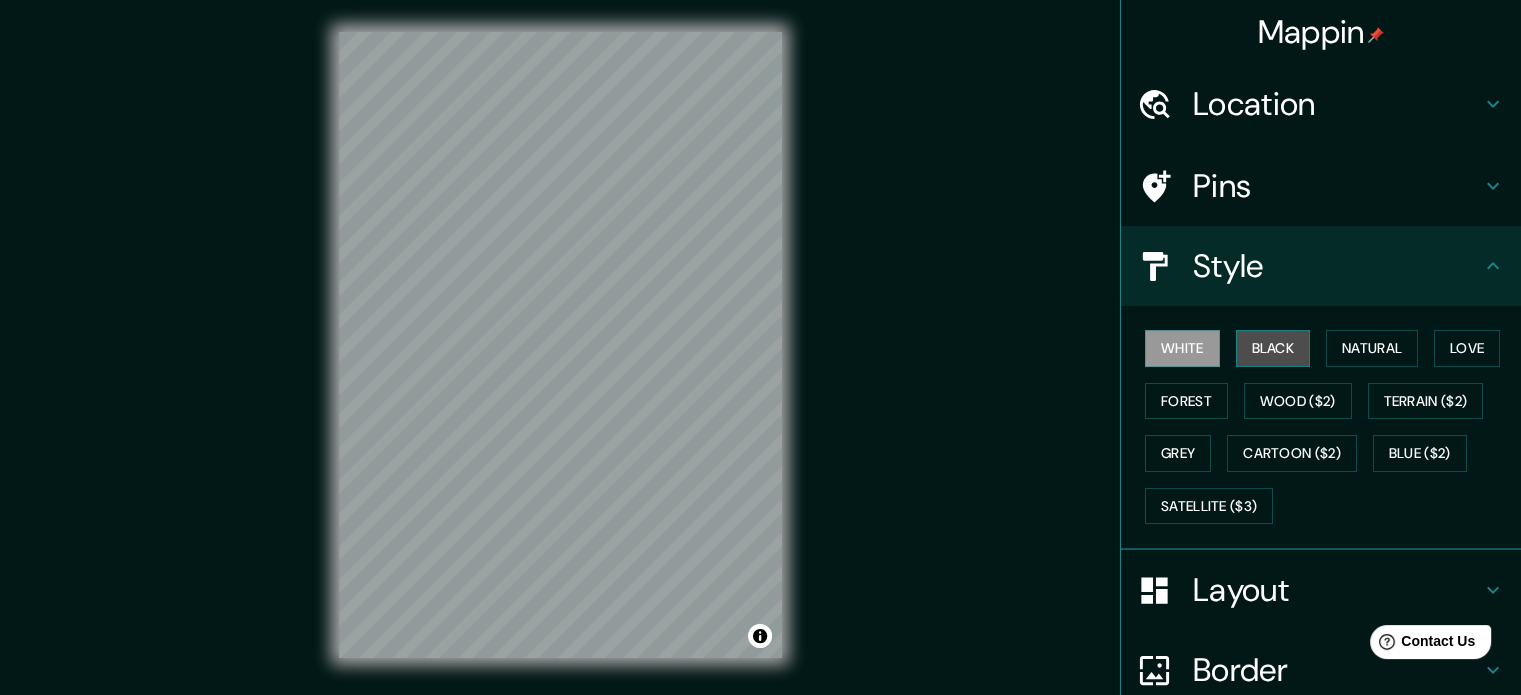 click on "Black" at bounding box center [1273, 348] 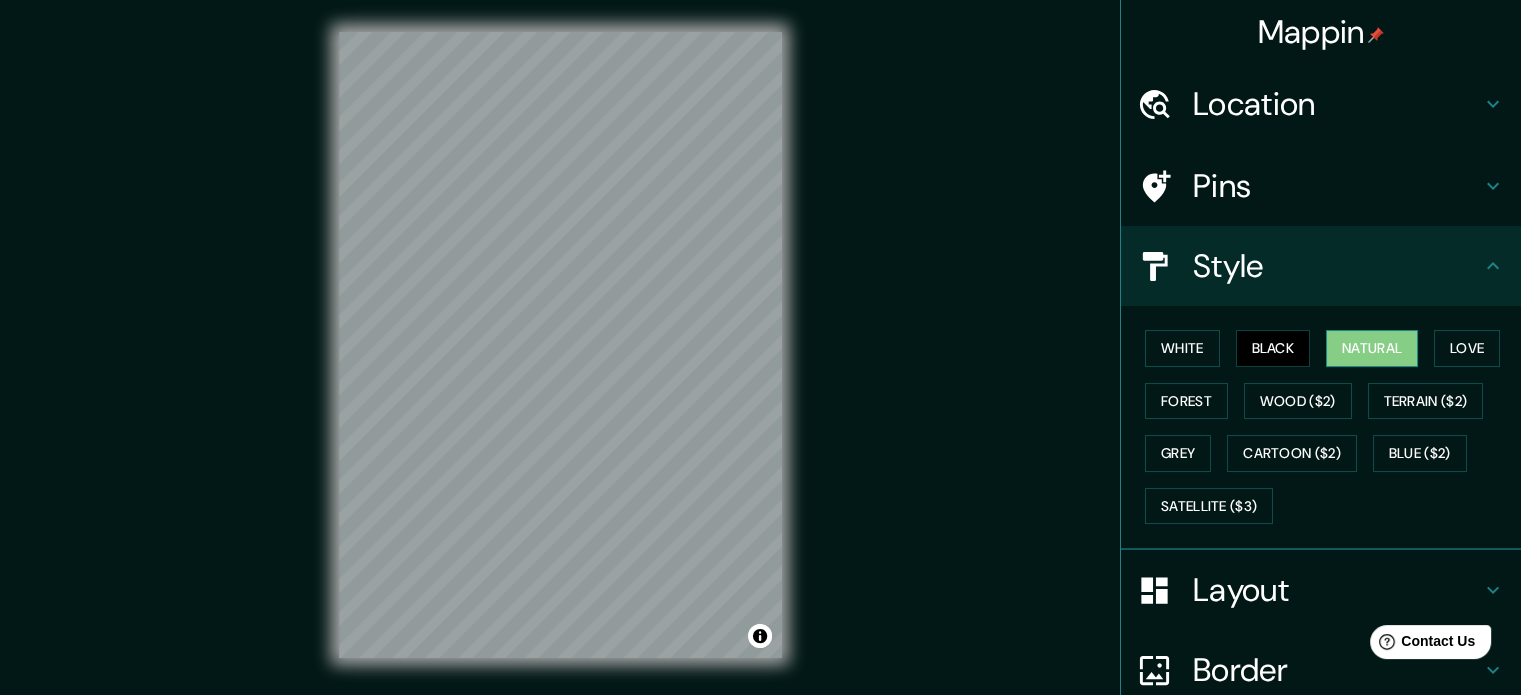 click on "Natural" at bounding box center (1372, 348) 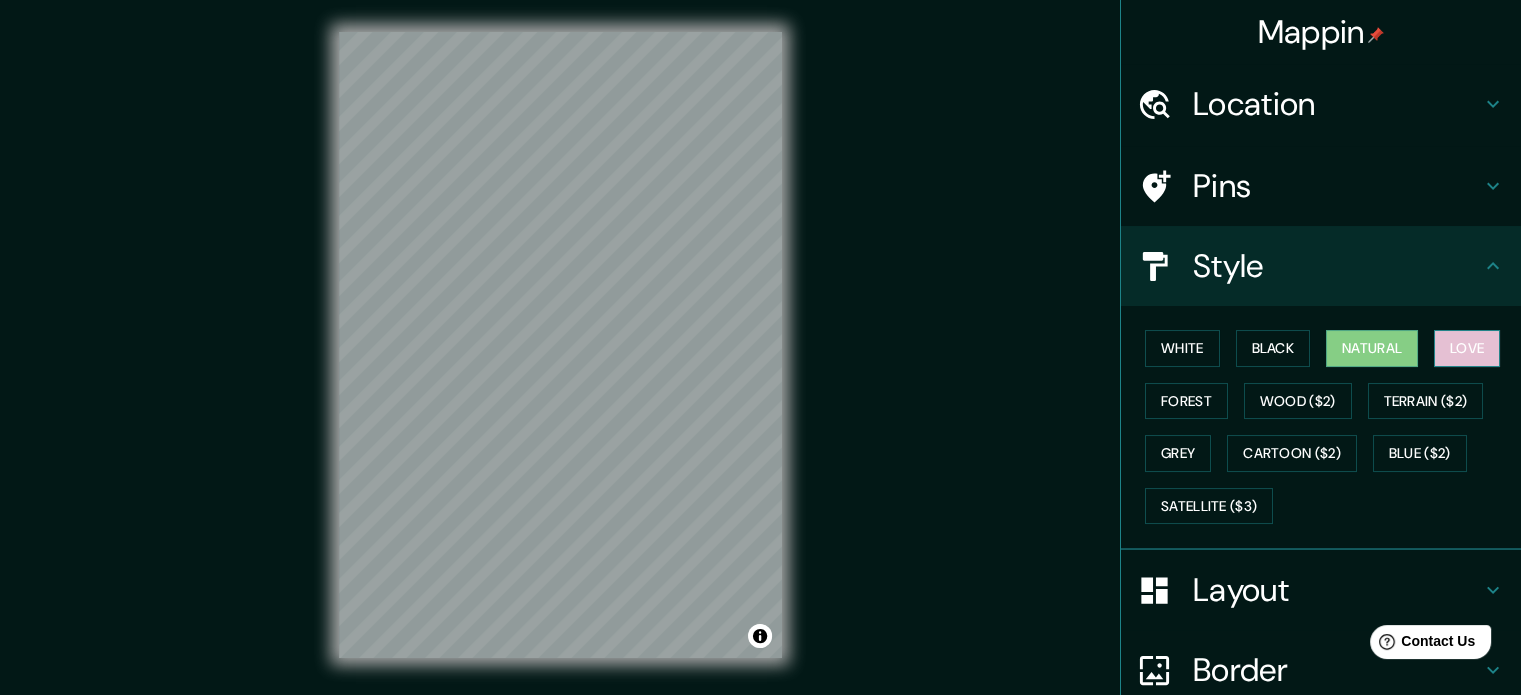 click on "Love" at bounding box center [1467, 348] 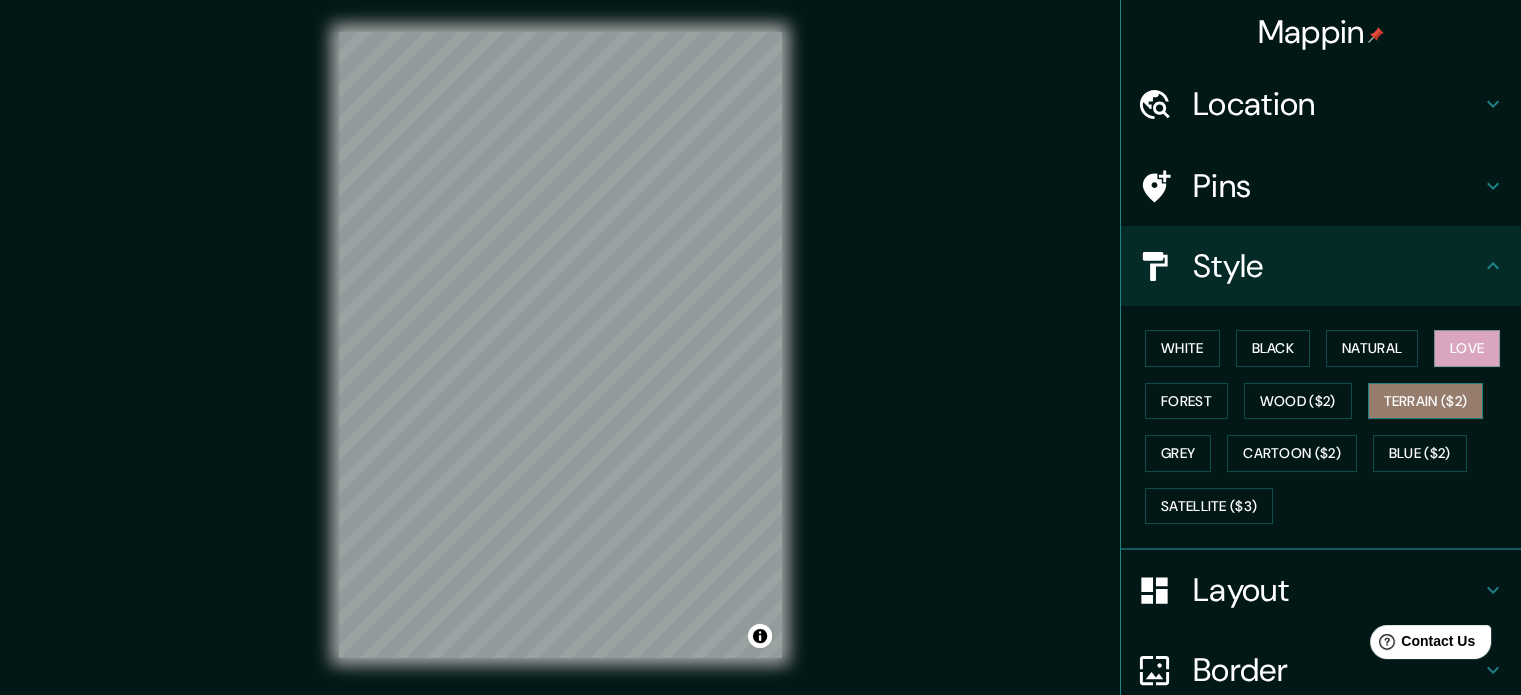 click on "Terrain ($2)" at bounding box center (1426, 401) 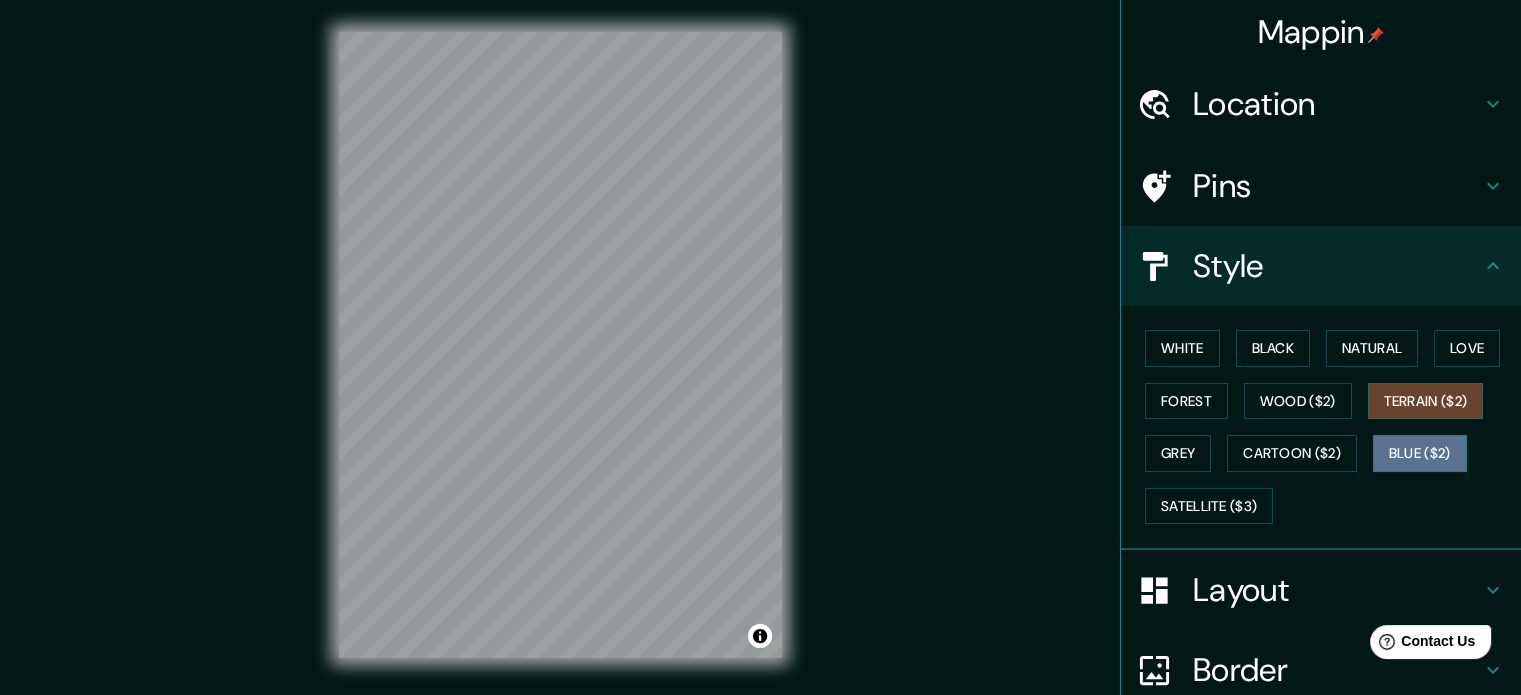 click on "Blue ($2)" at bounding box center [1420, 453] 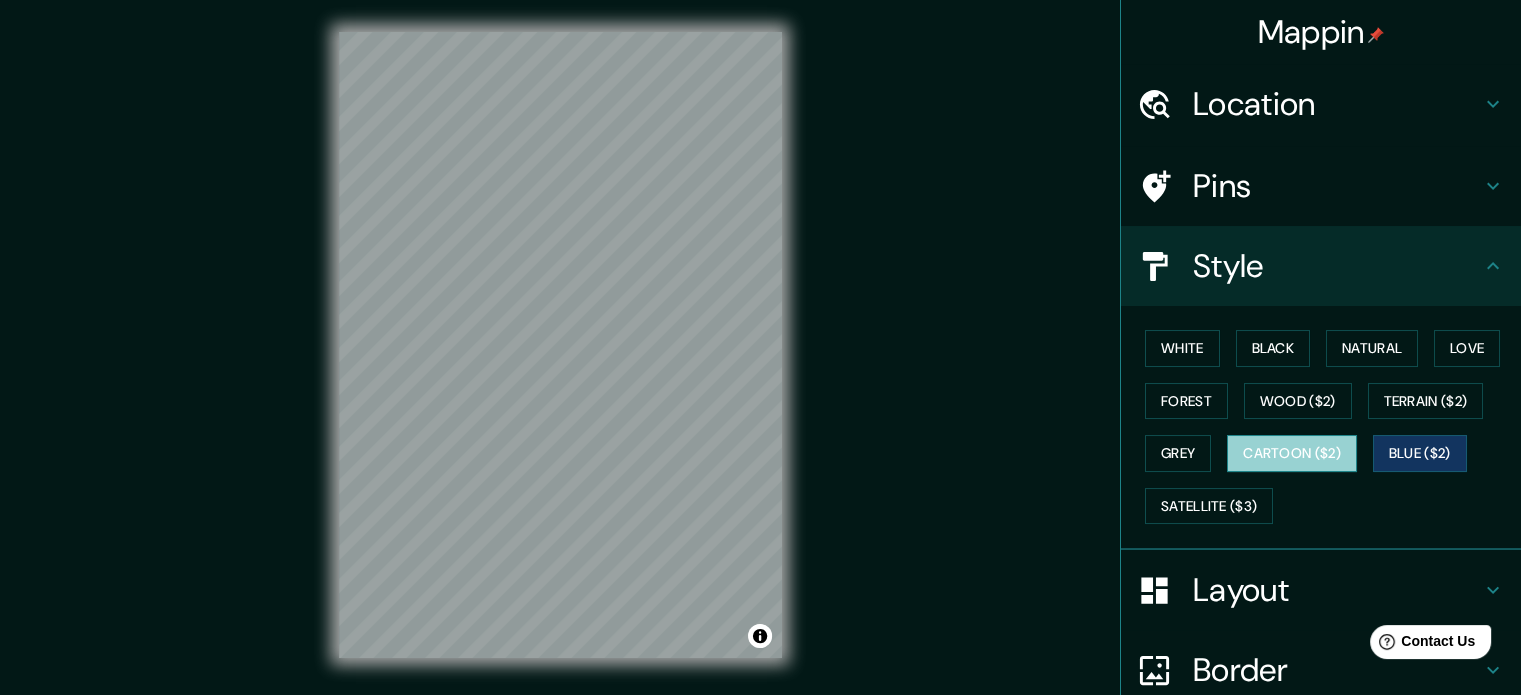 click on "Cartoon ($2)" at bounding box center [1292, 453] 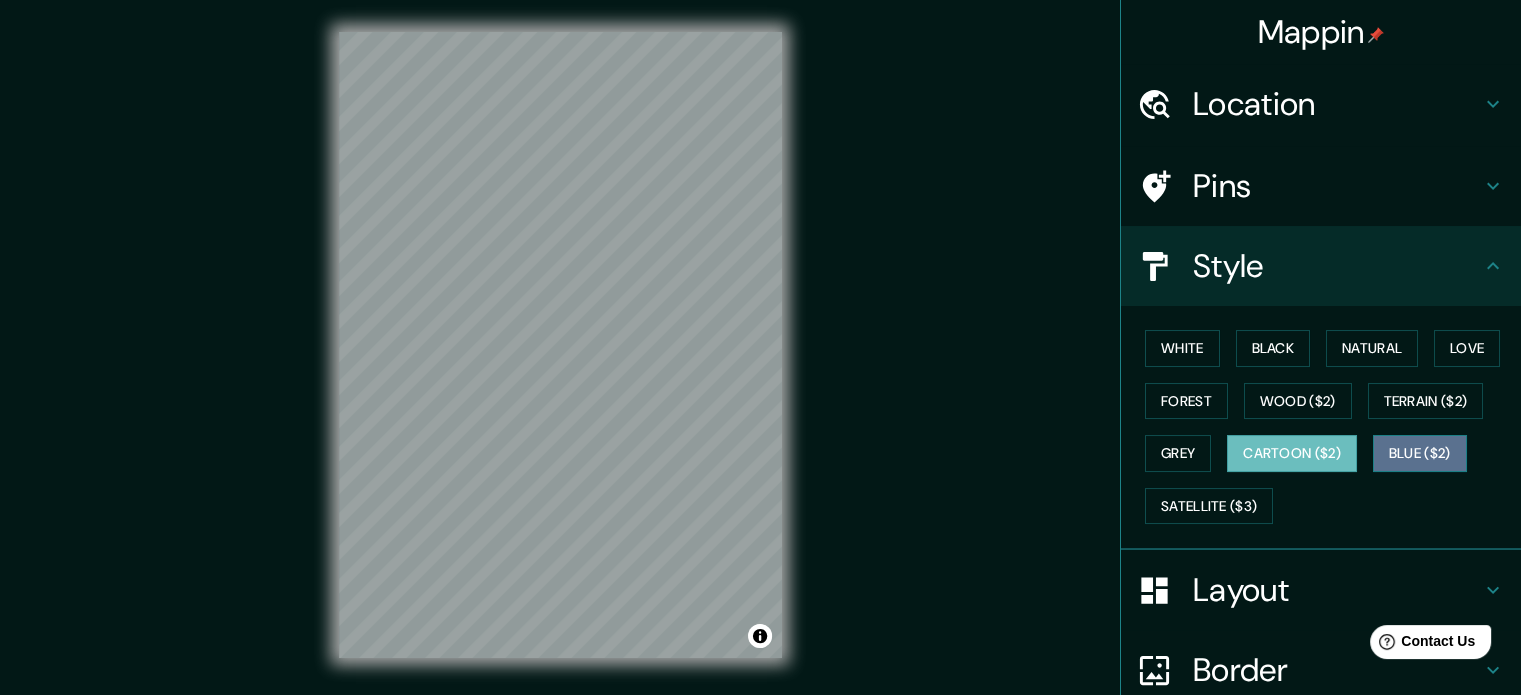 click on "Blue ($2)" at bounding box center [1420, 453] 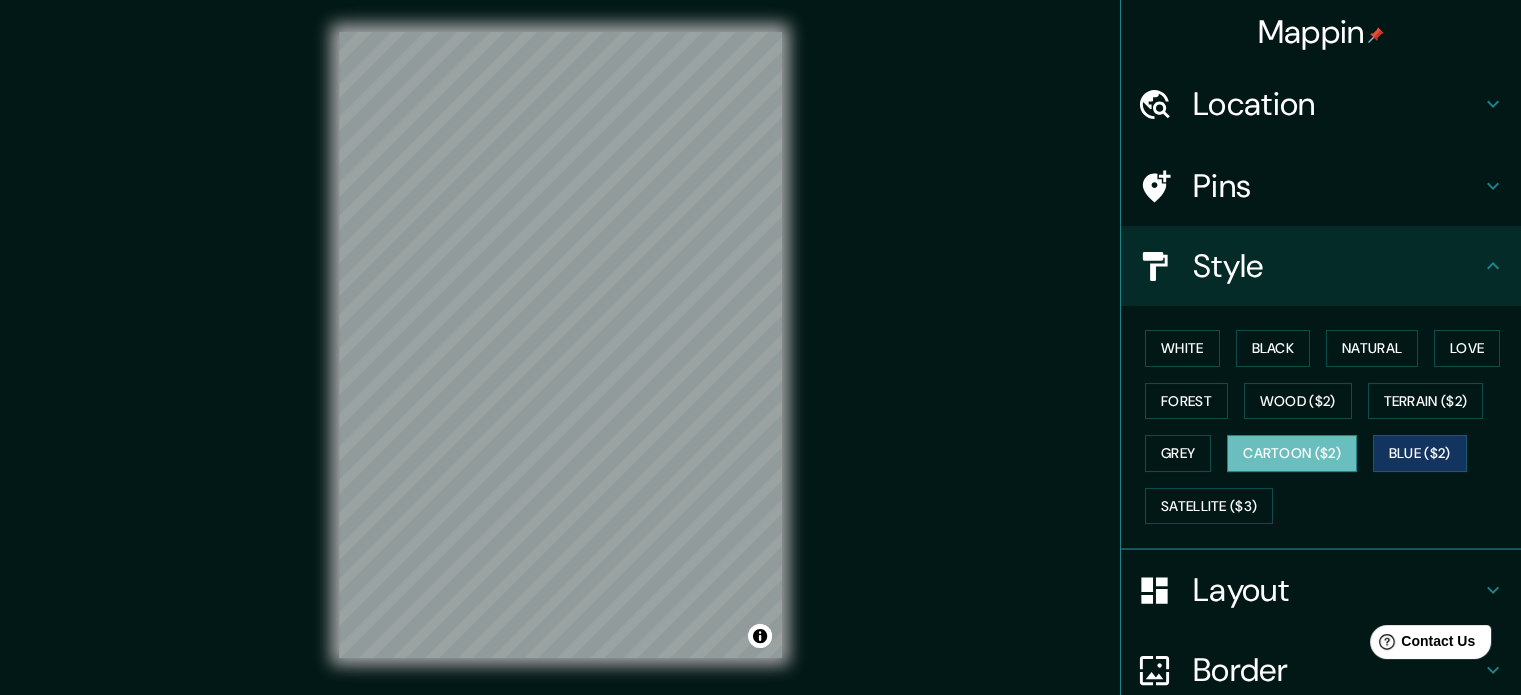 click on "Cartoon ($2)" at bounding box center (1292, 453) 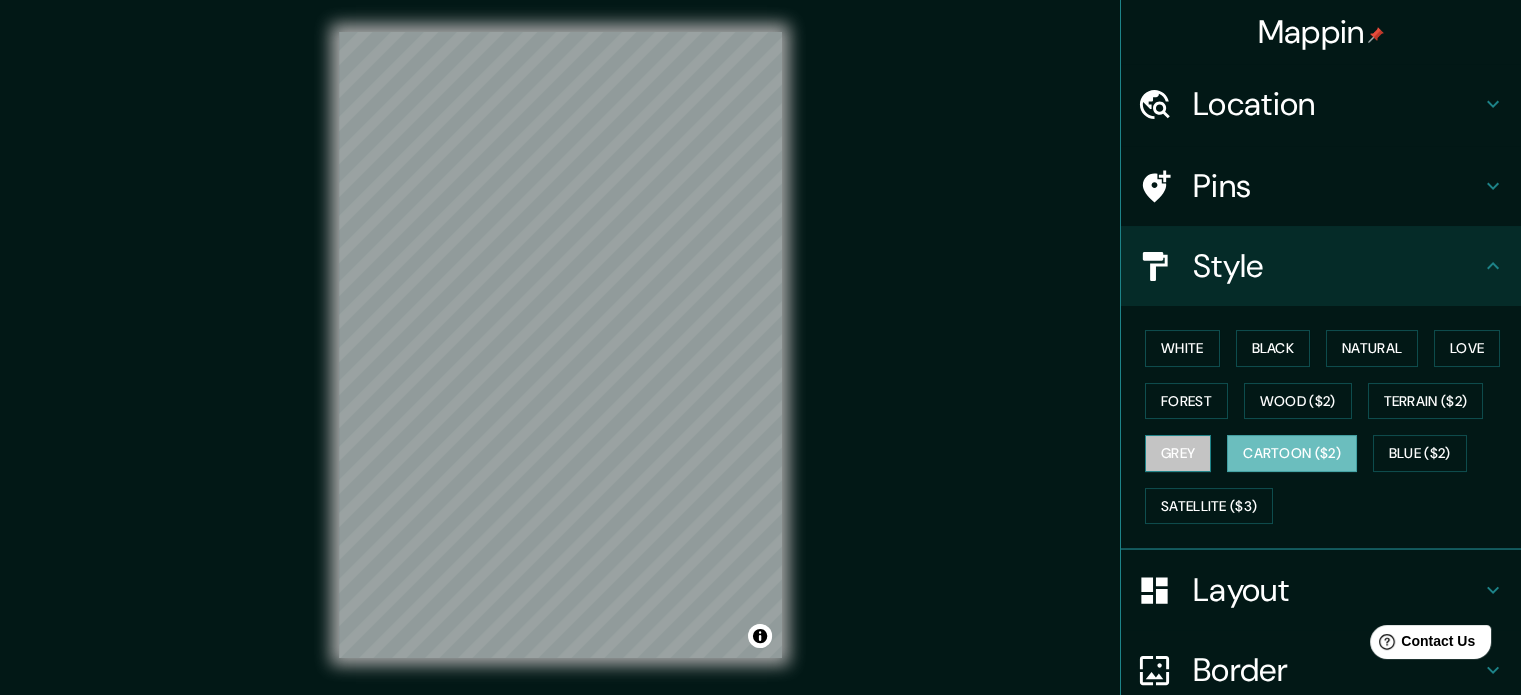 click on "Grey" at bounding box center (1178, 453) 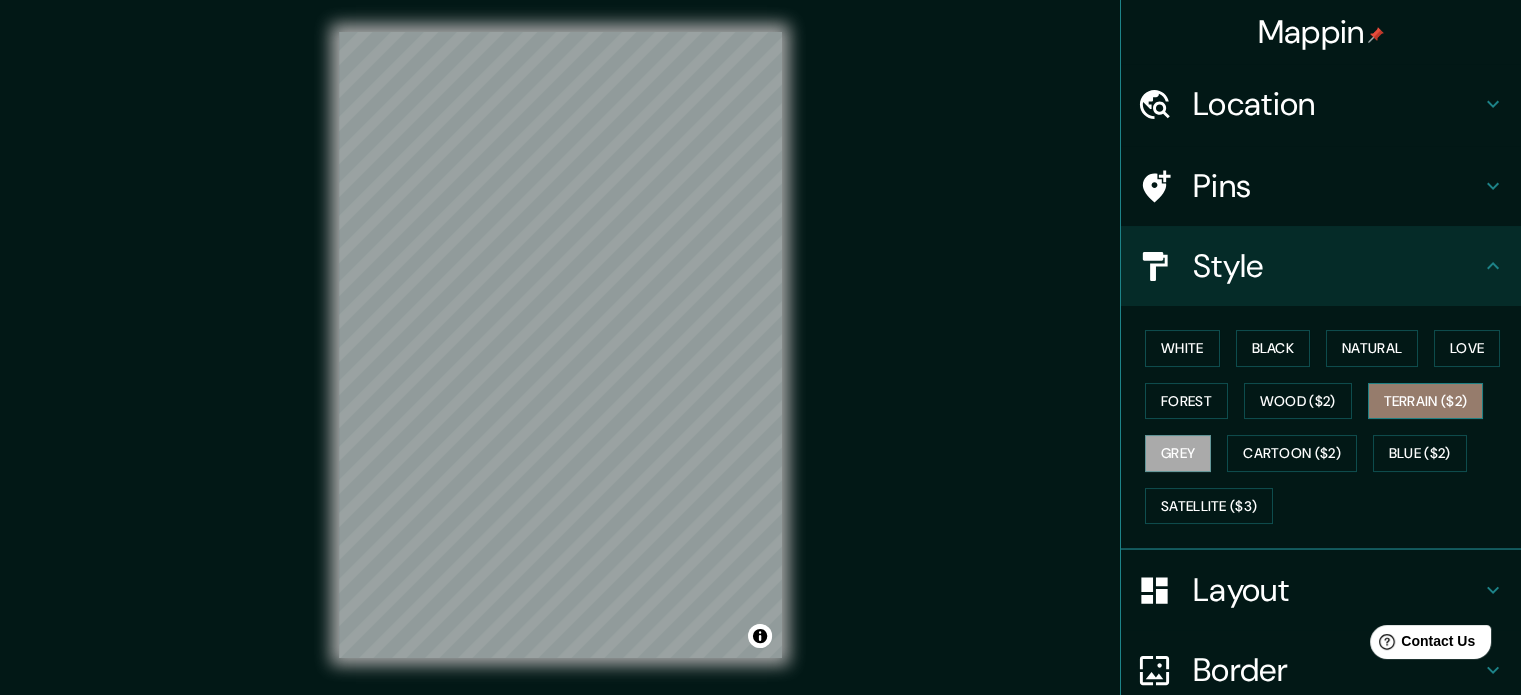 click on "Terrain ($2)" at bounding box center [1426, 401] 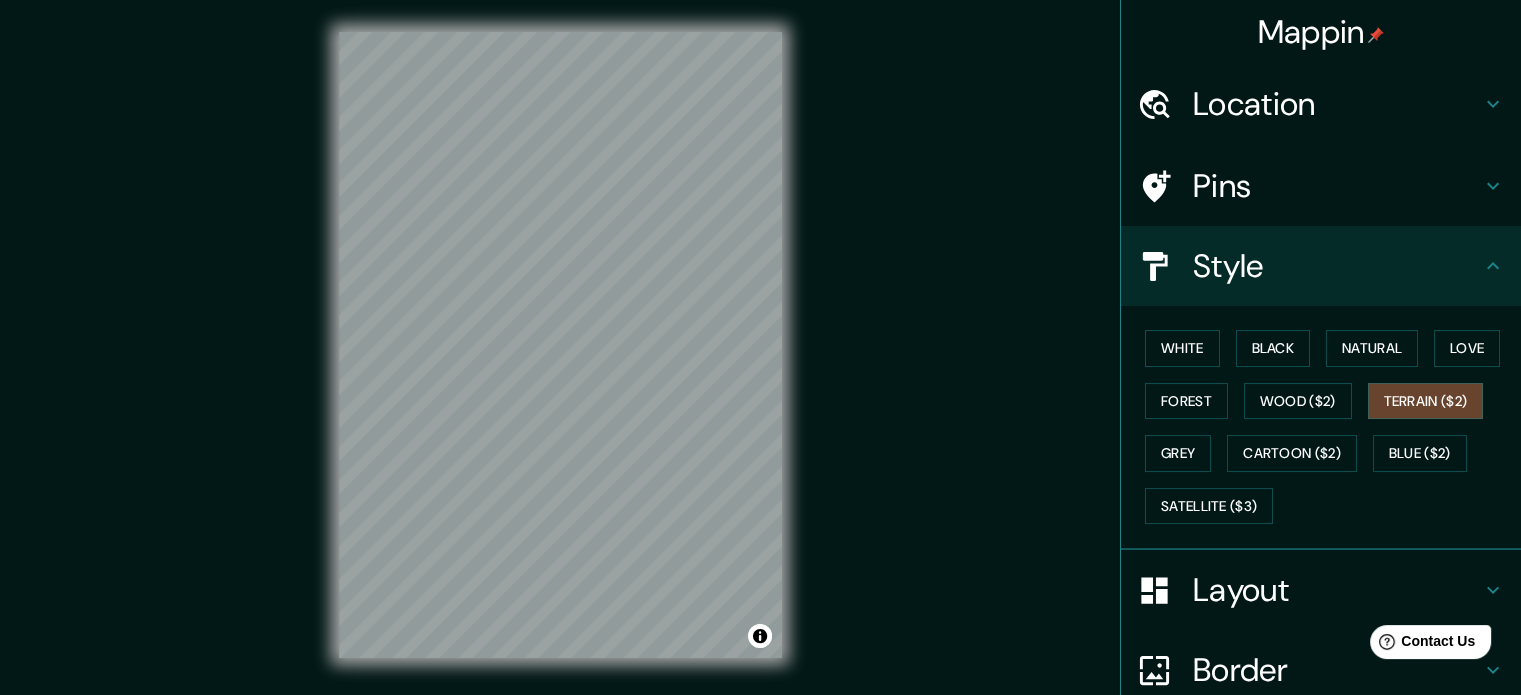 scroll, scrollTop: 100, scrollLeft: 0, axis: vertical 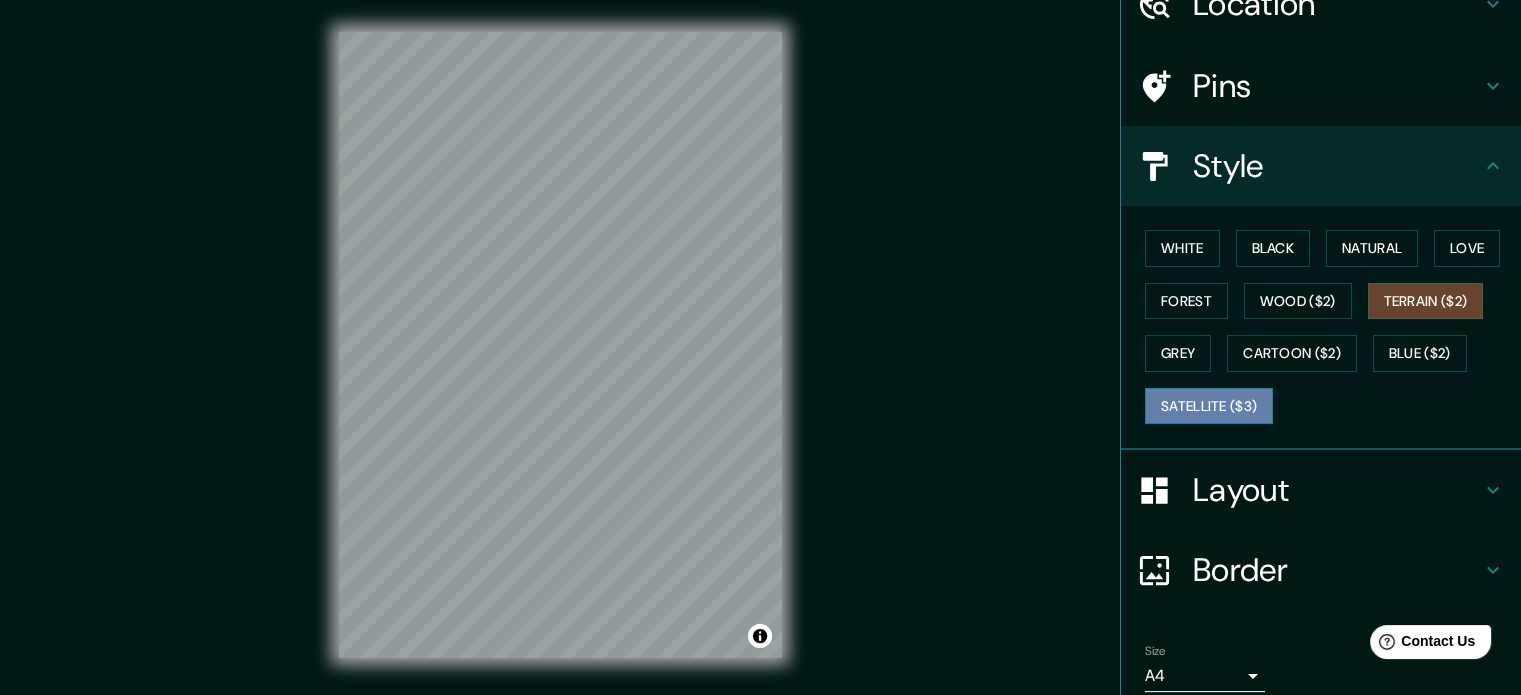 click on "Satellite ($3)" at bounding box center (1209, 406) 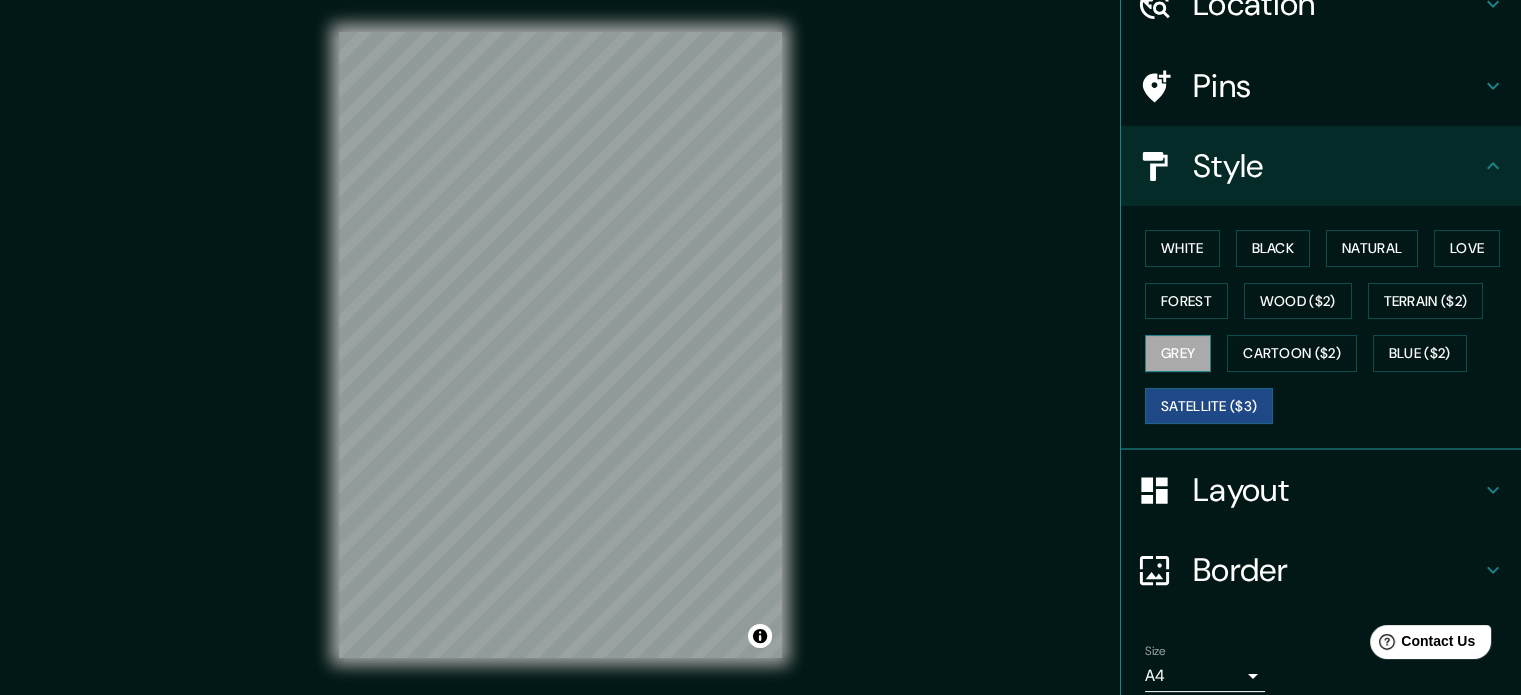 click on "Grey" at bounding box center (1178, 353) 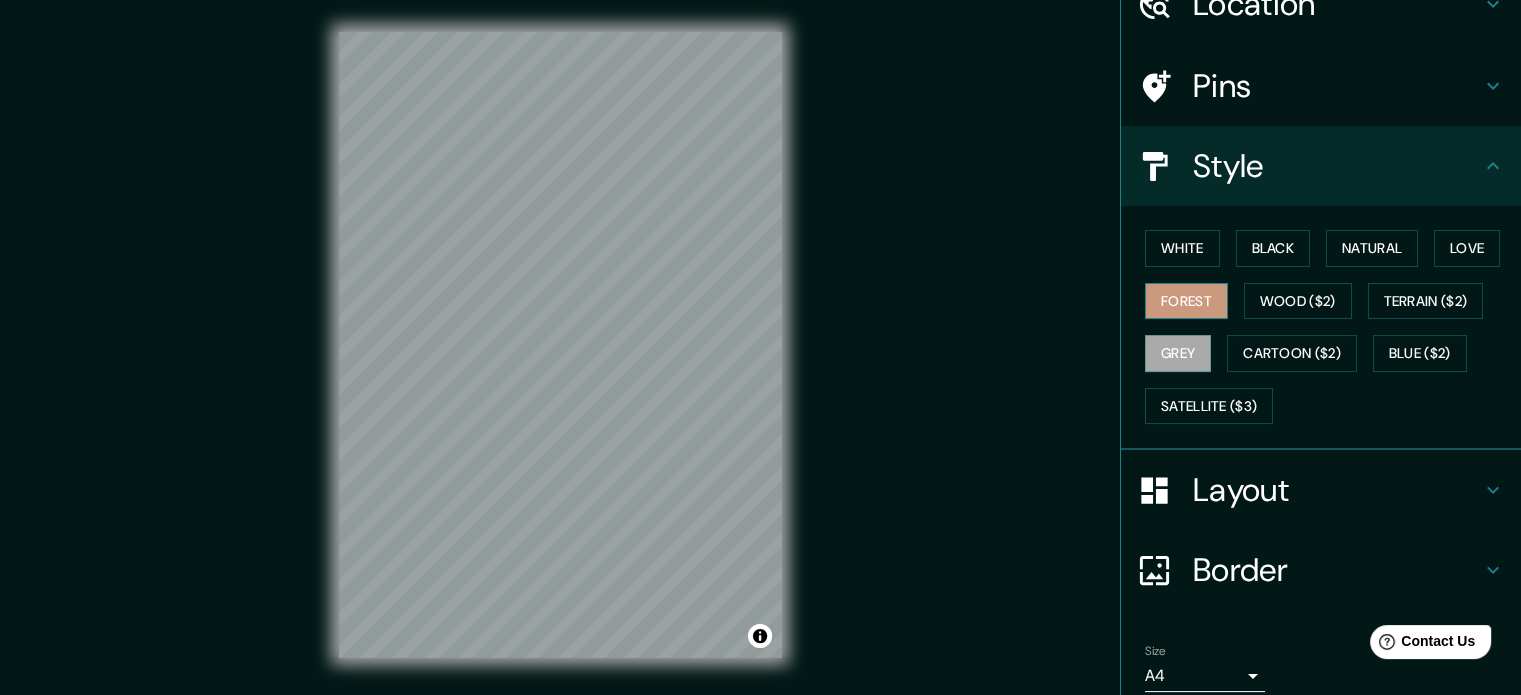 click on "Forest" at bounding box center (1186, 301) 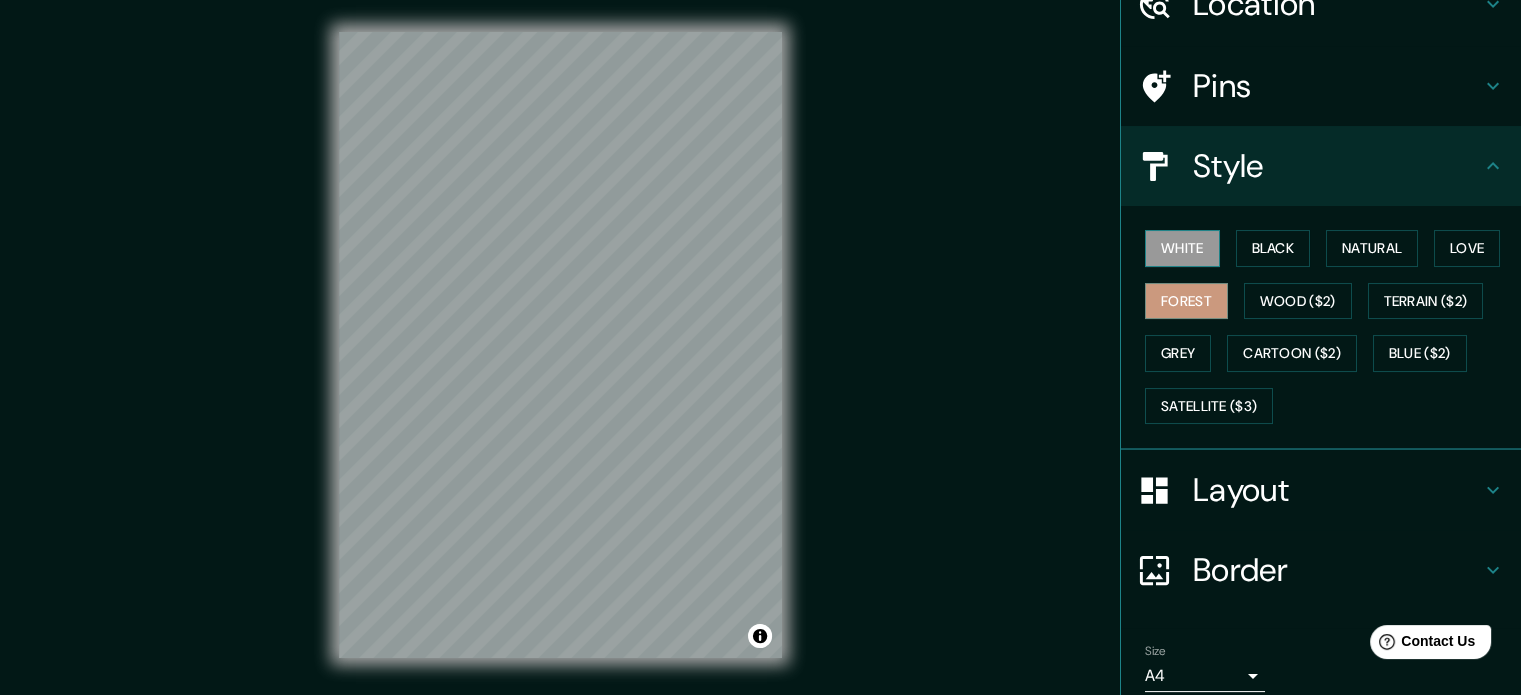 click on "White" at bounding box center (1182, 248) 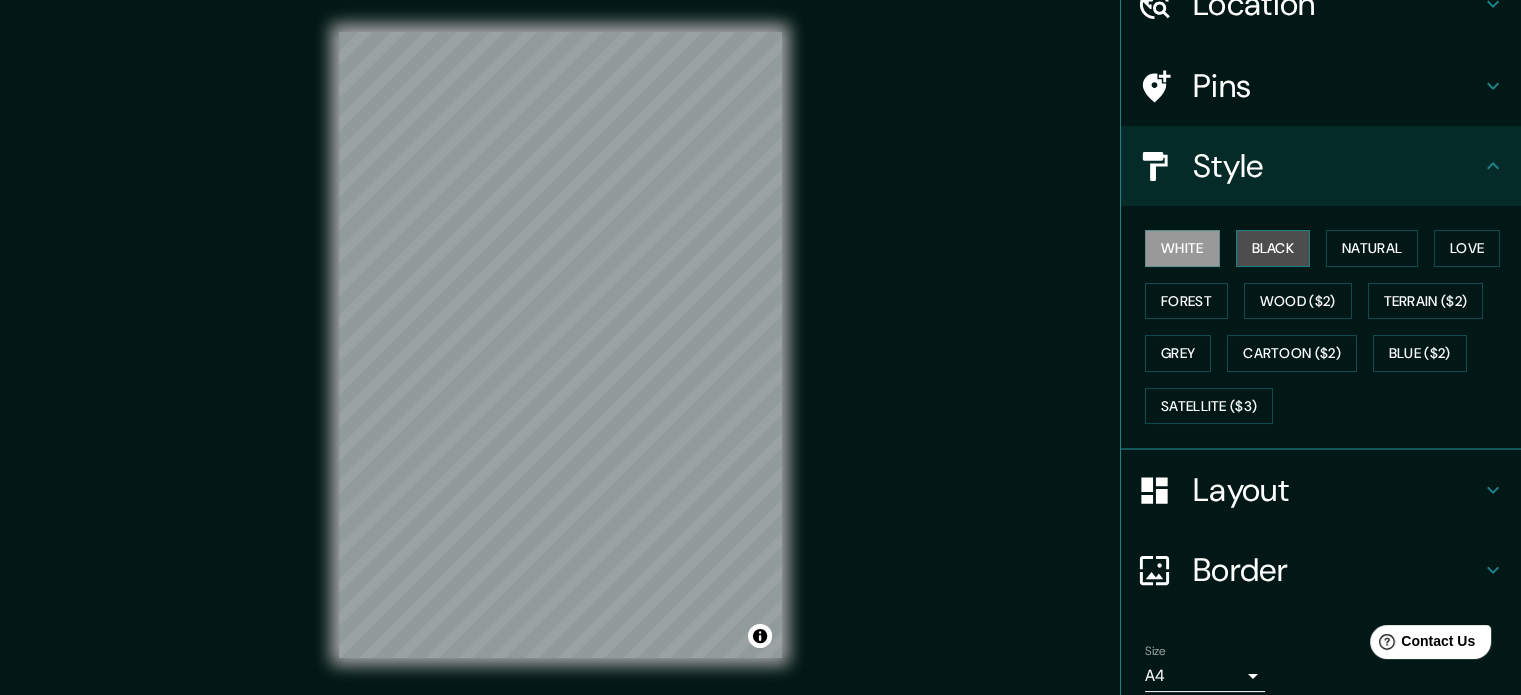 click on "Black" at bounding box center (1273, 248) 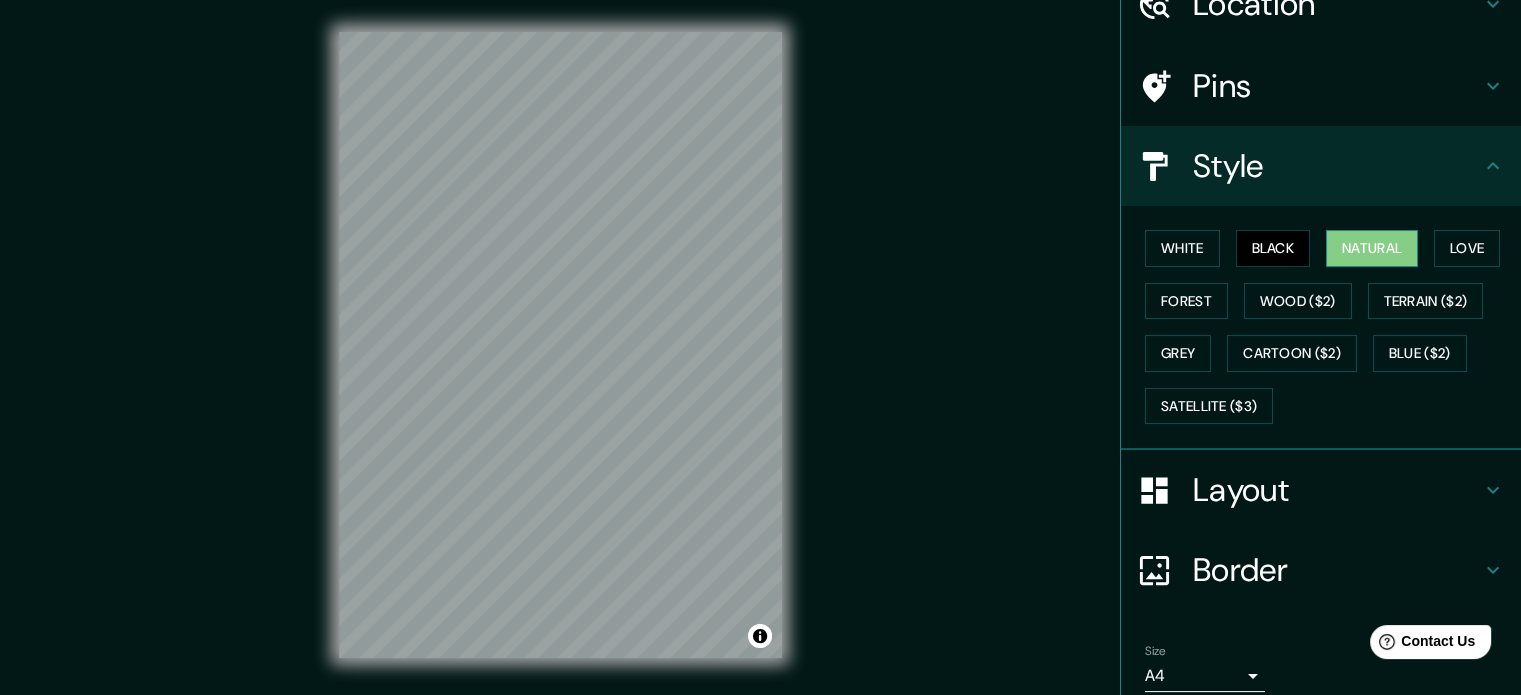 click on "Natural" at bounding box center (1372, 248) 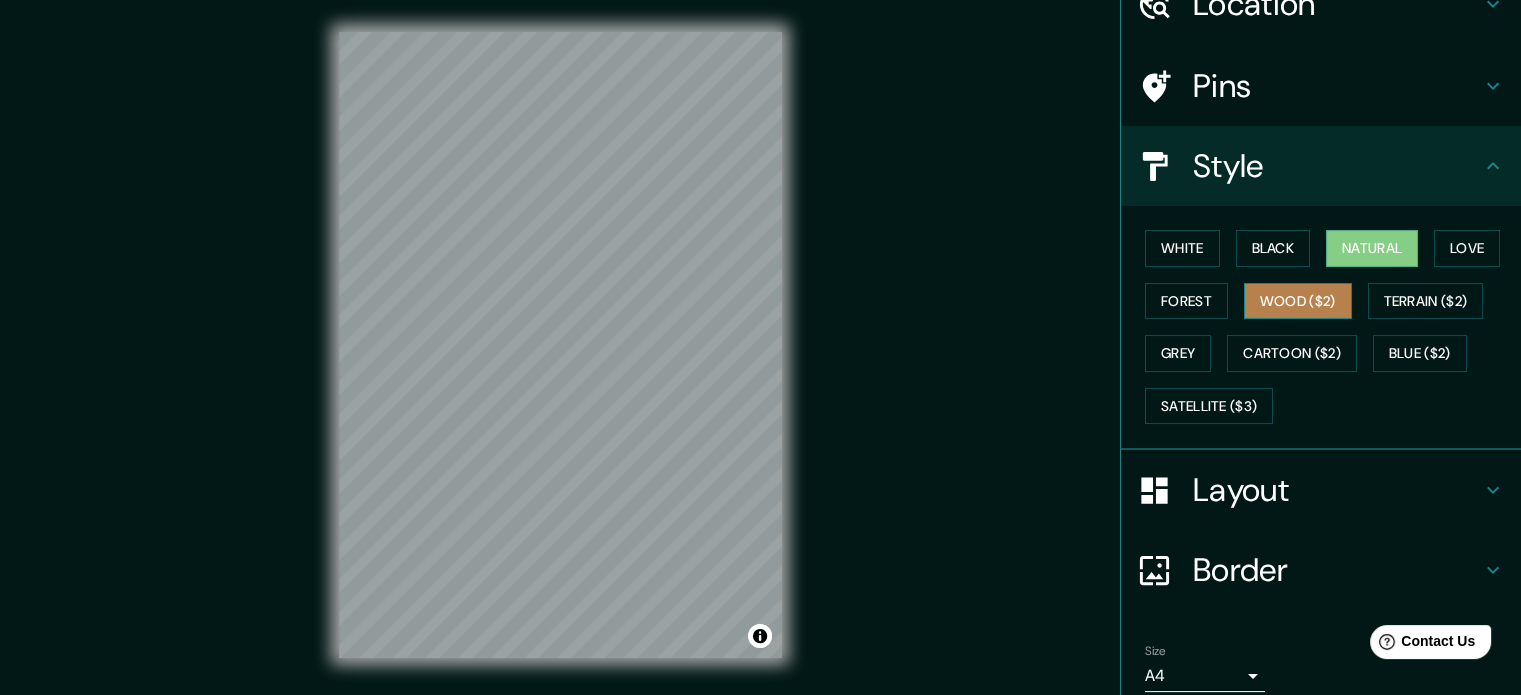 click on "Wood ($2)" at bounding box center [1298, 301] 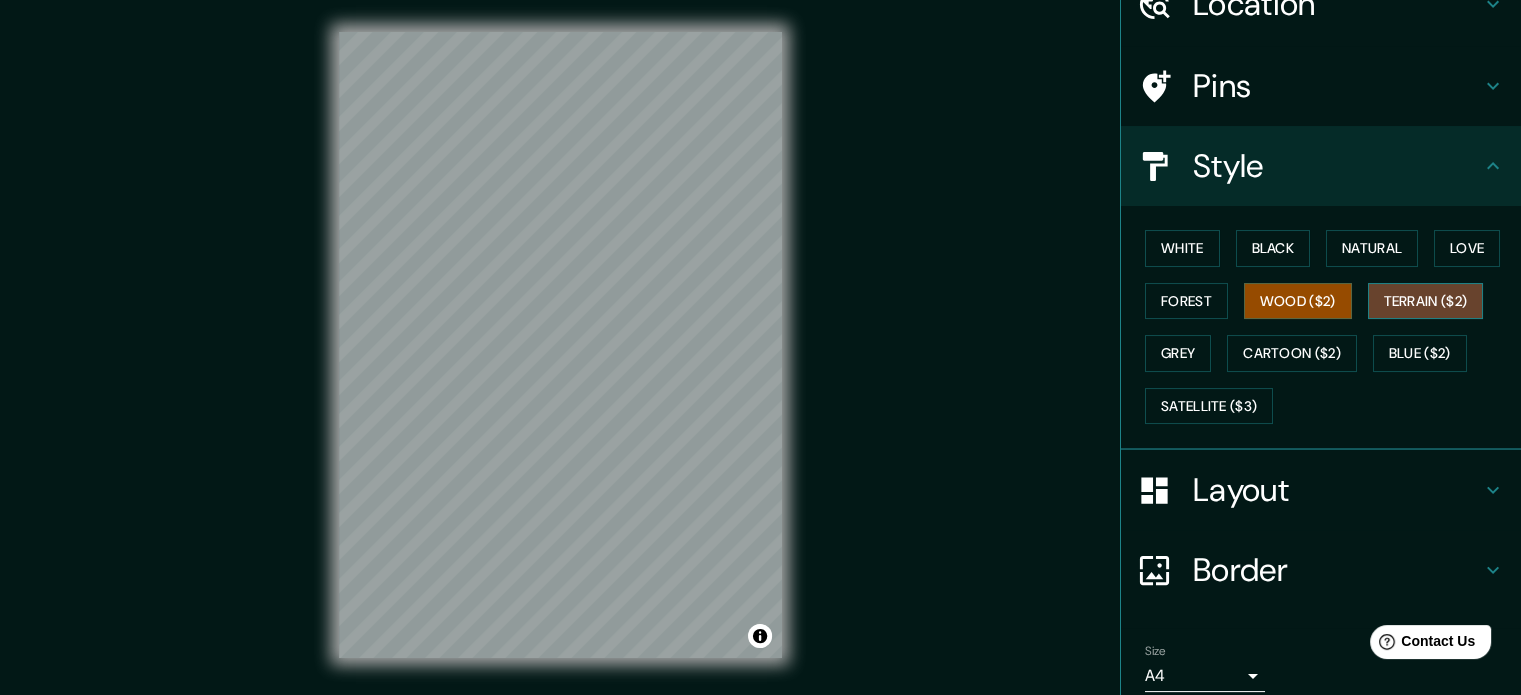 click on "Terrain ($2)" at bounding box center [1426, 301] 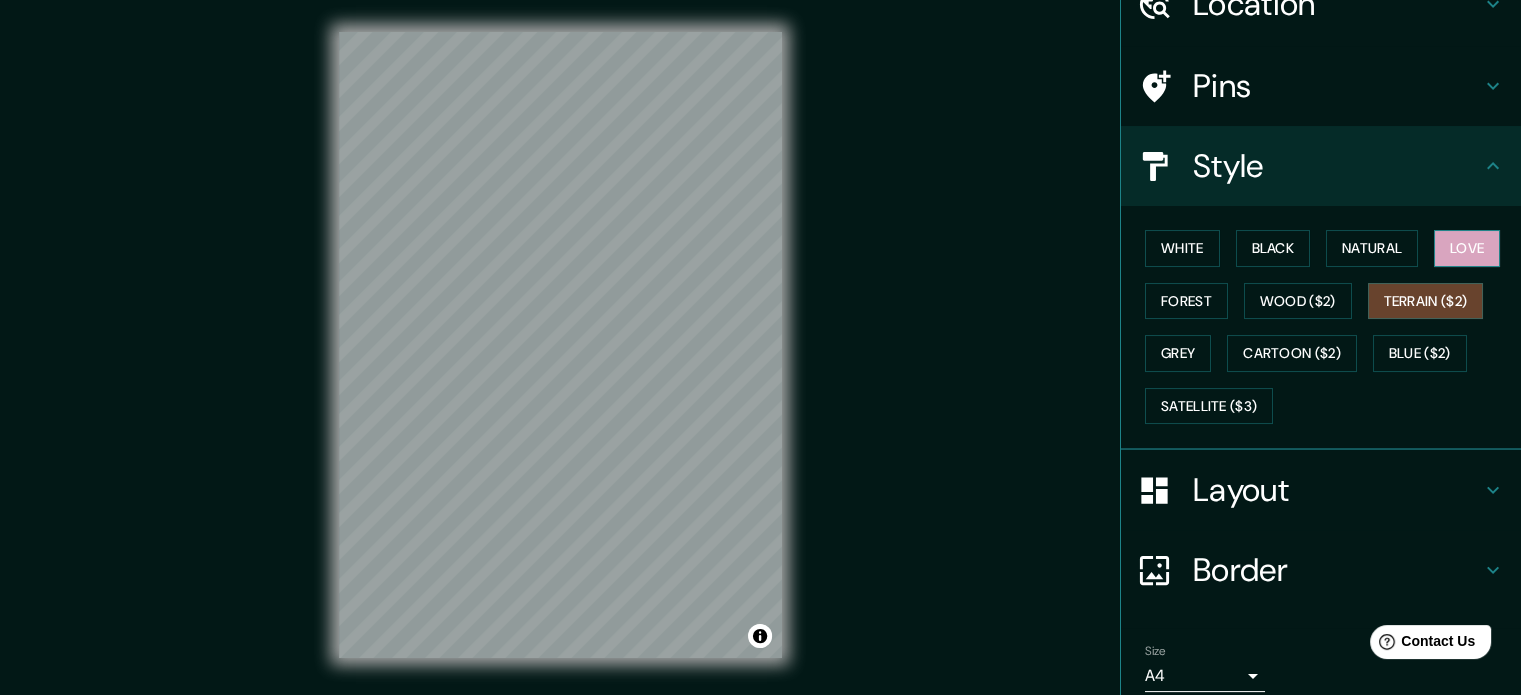 click on "Love" at bounding box center (1467, 248) 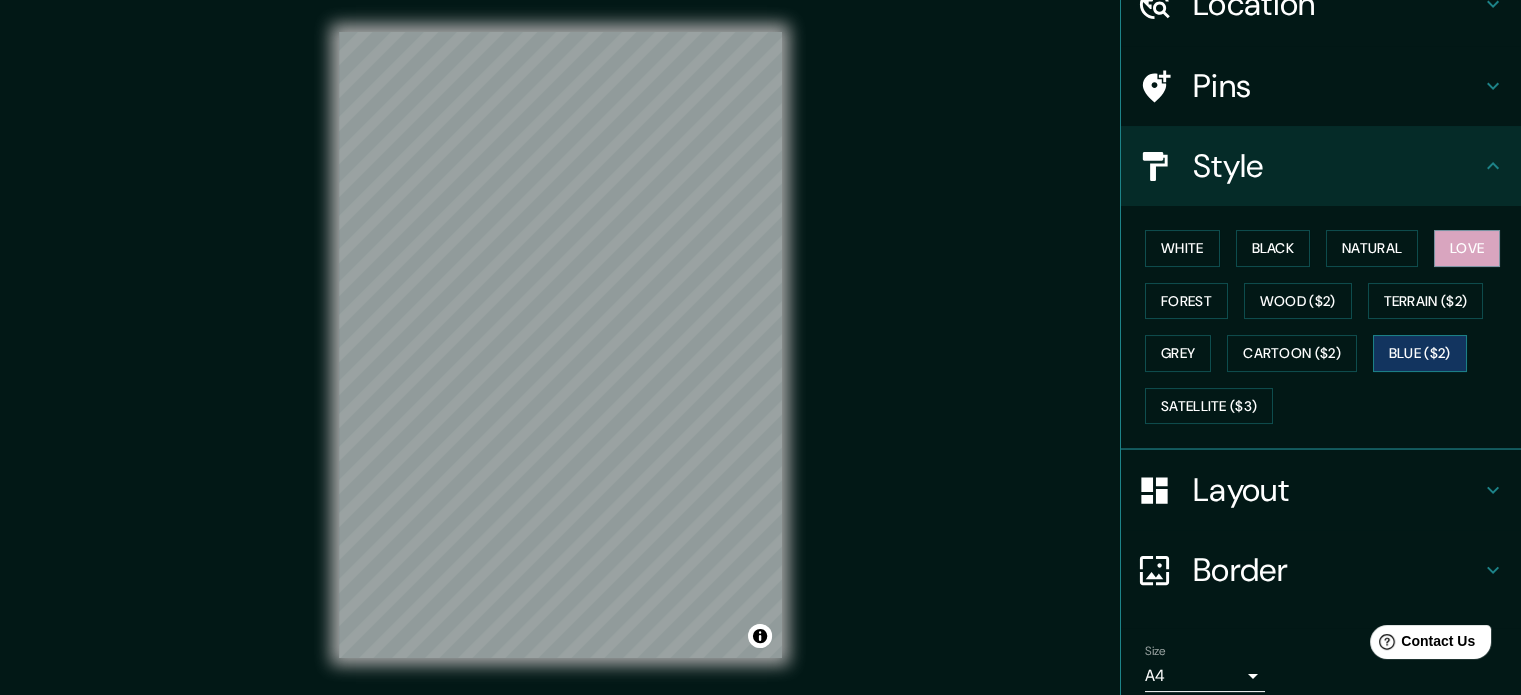 click on "Blue ($2)" at bounding box center [1420, 353] 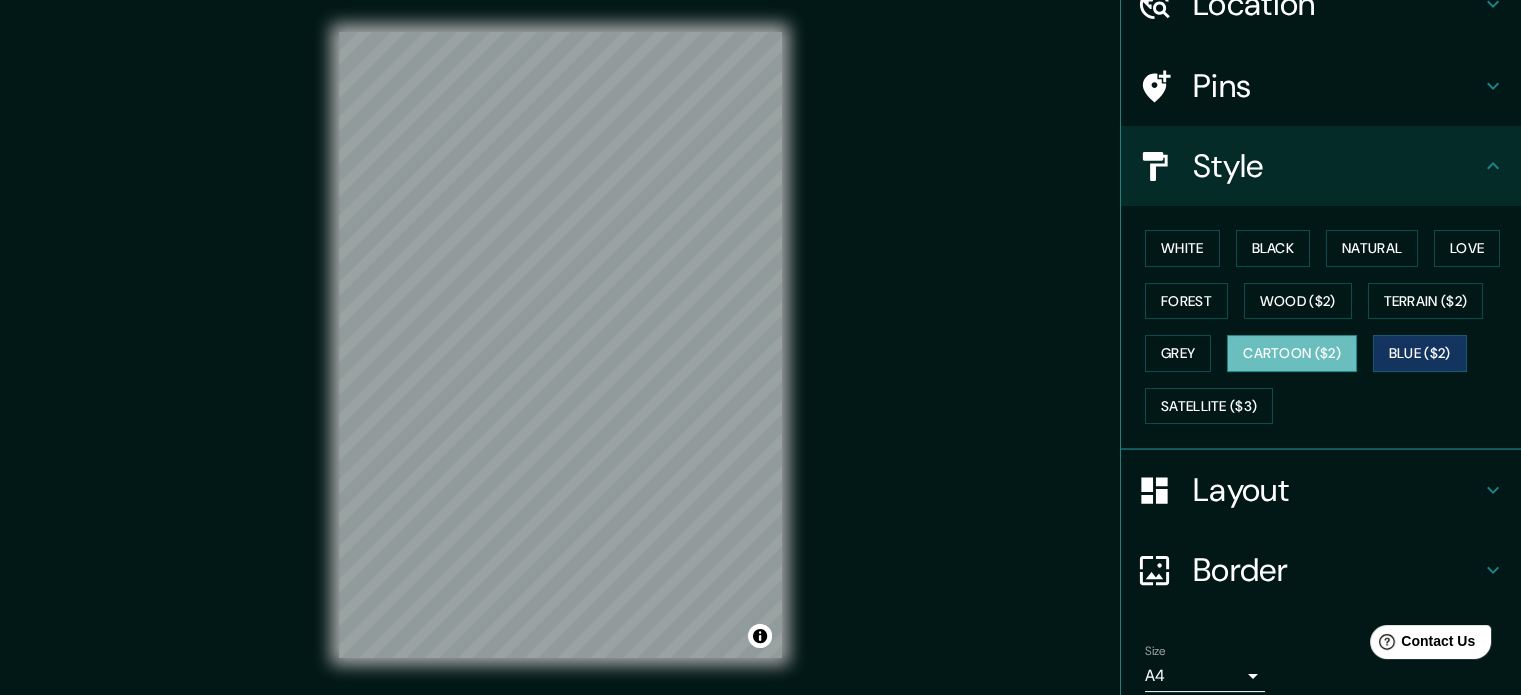 click on "Cartoon ($2)" at bounding box center [1292, 353] 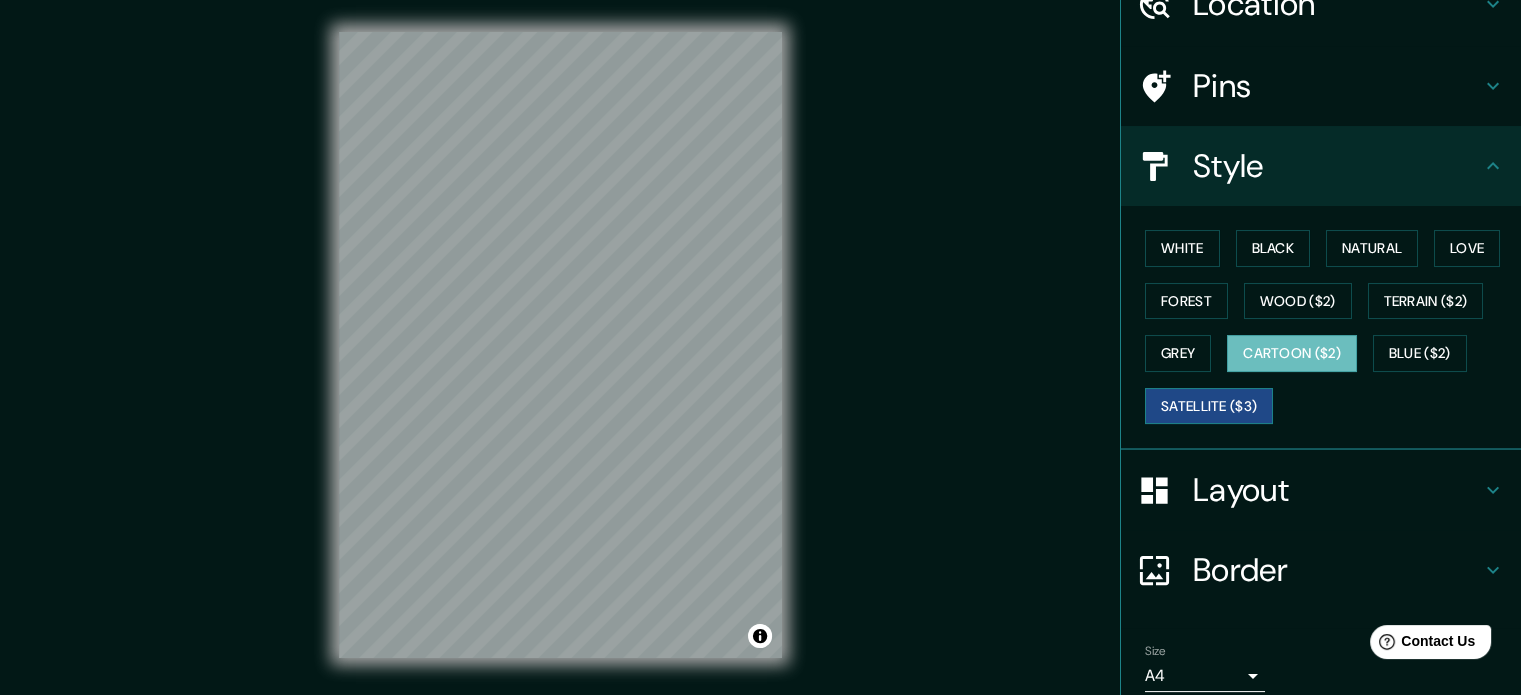 click on "Satellite ($3)" at bounding box center [1209, 406] 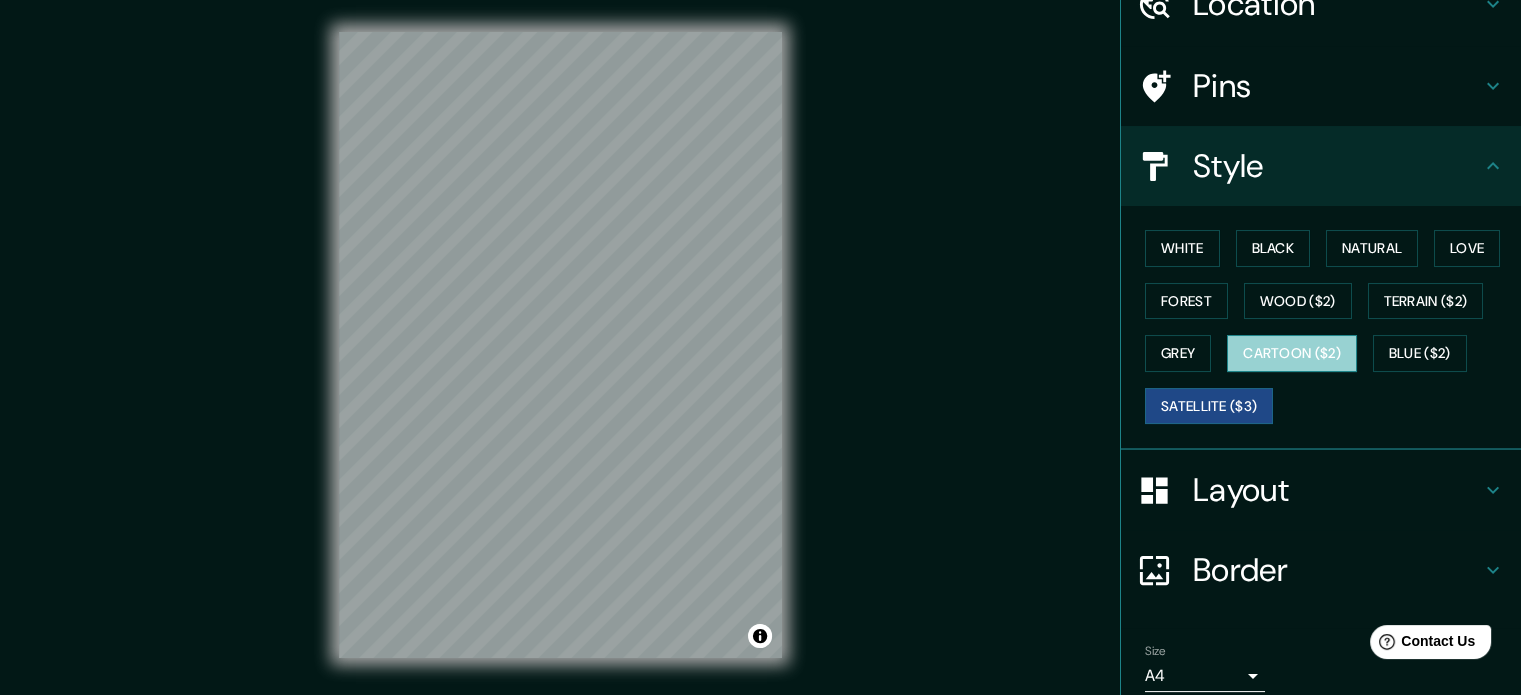 click on "Cartoon ($2)" at bounding box center (1292, 353) 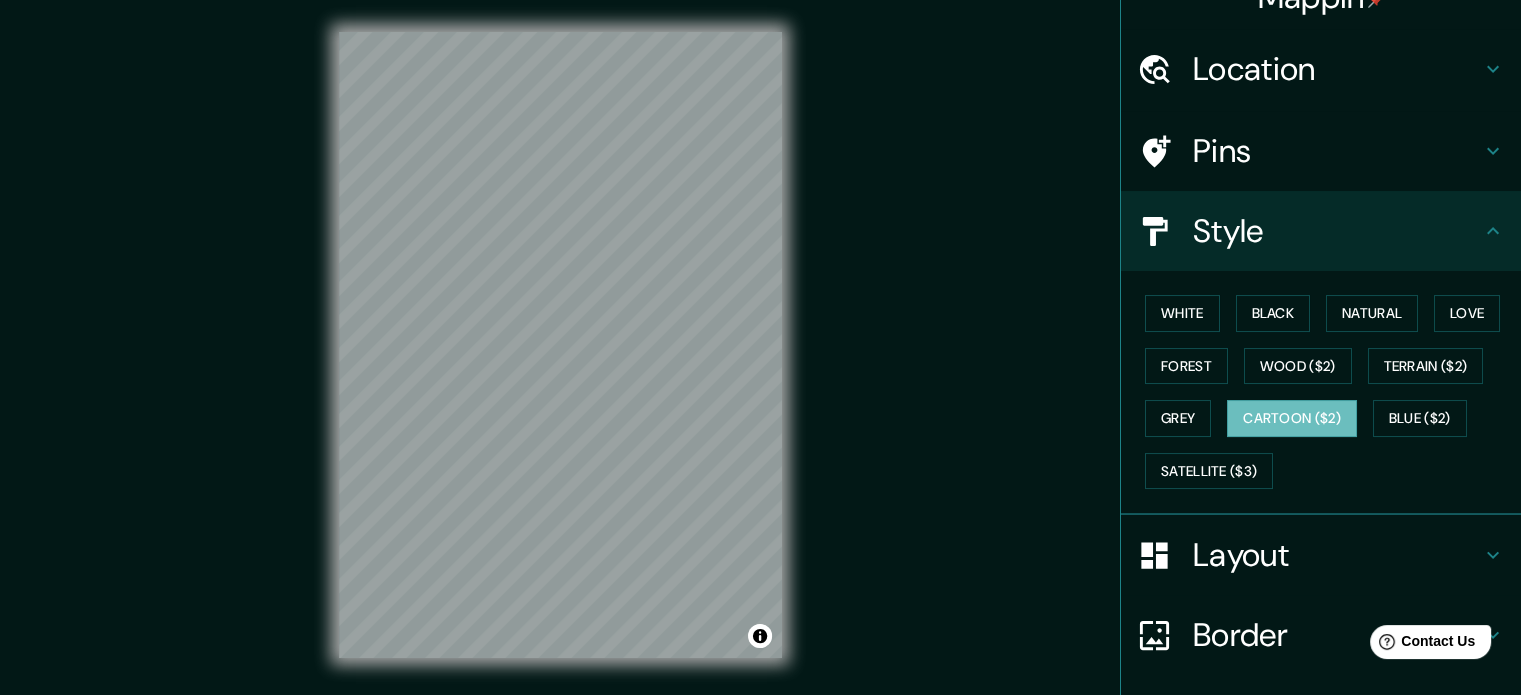 scroll, scrollTop: 0, scrollLeft: 0, axis: both 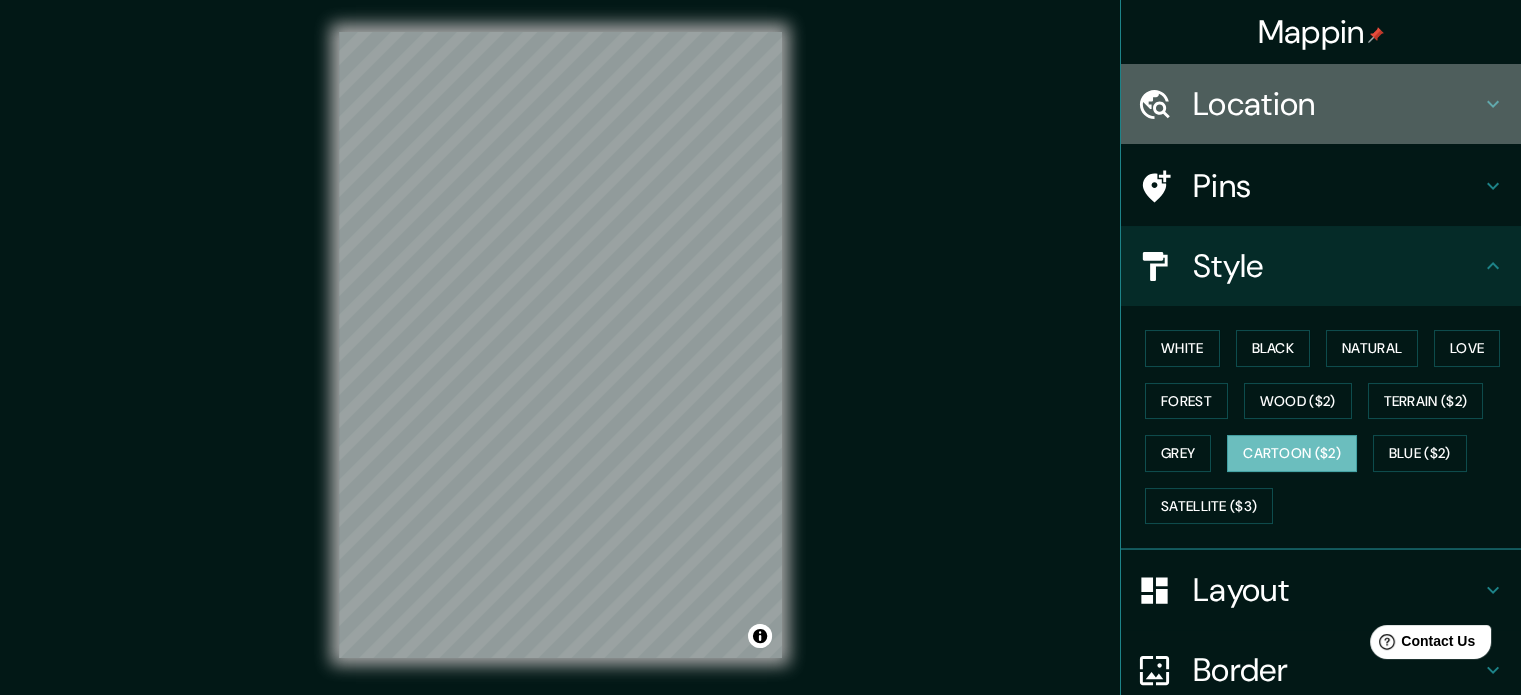 click on "Location" at bounding box center [1337, 104] 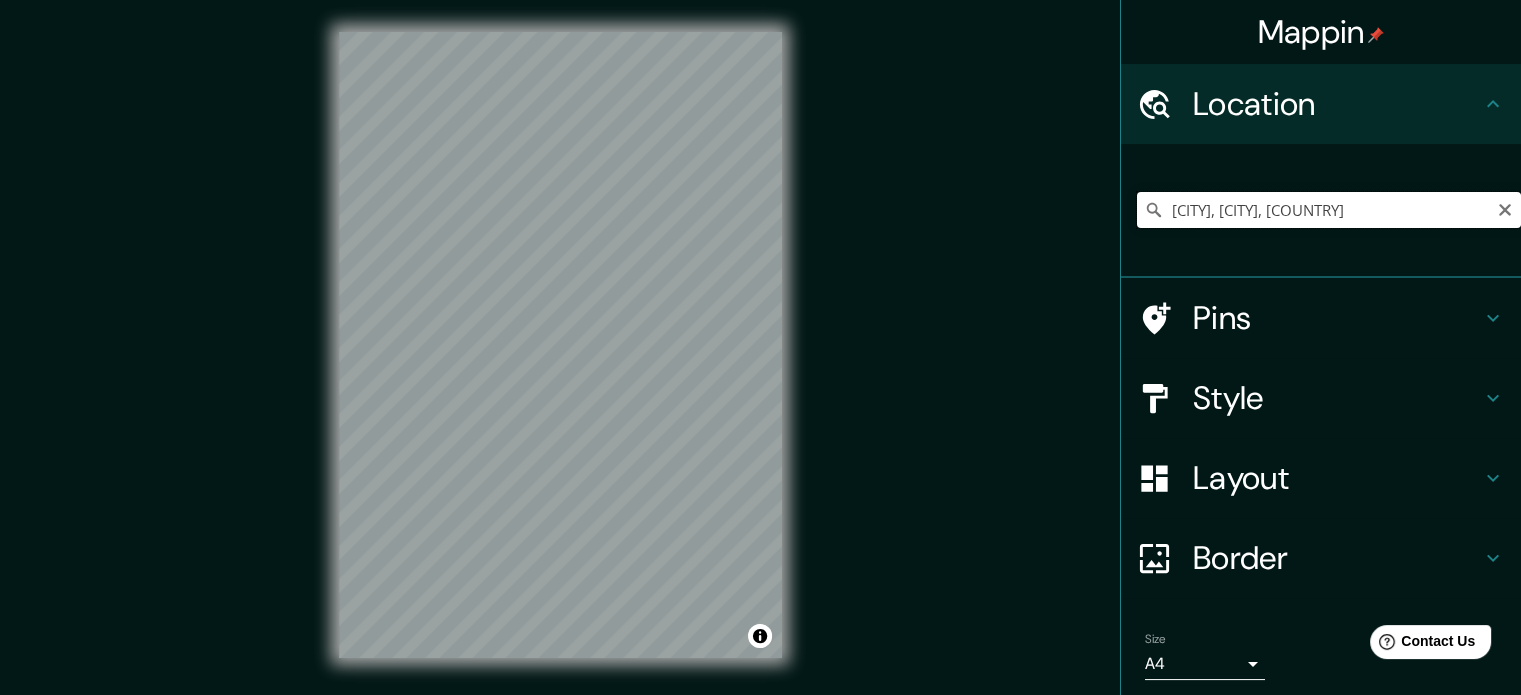 click on "[CITY], [CITY], [COUNTRY]" at bounding box center [1329, 210] 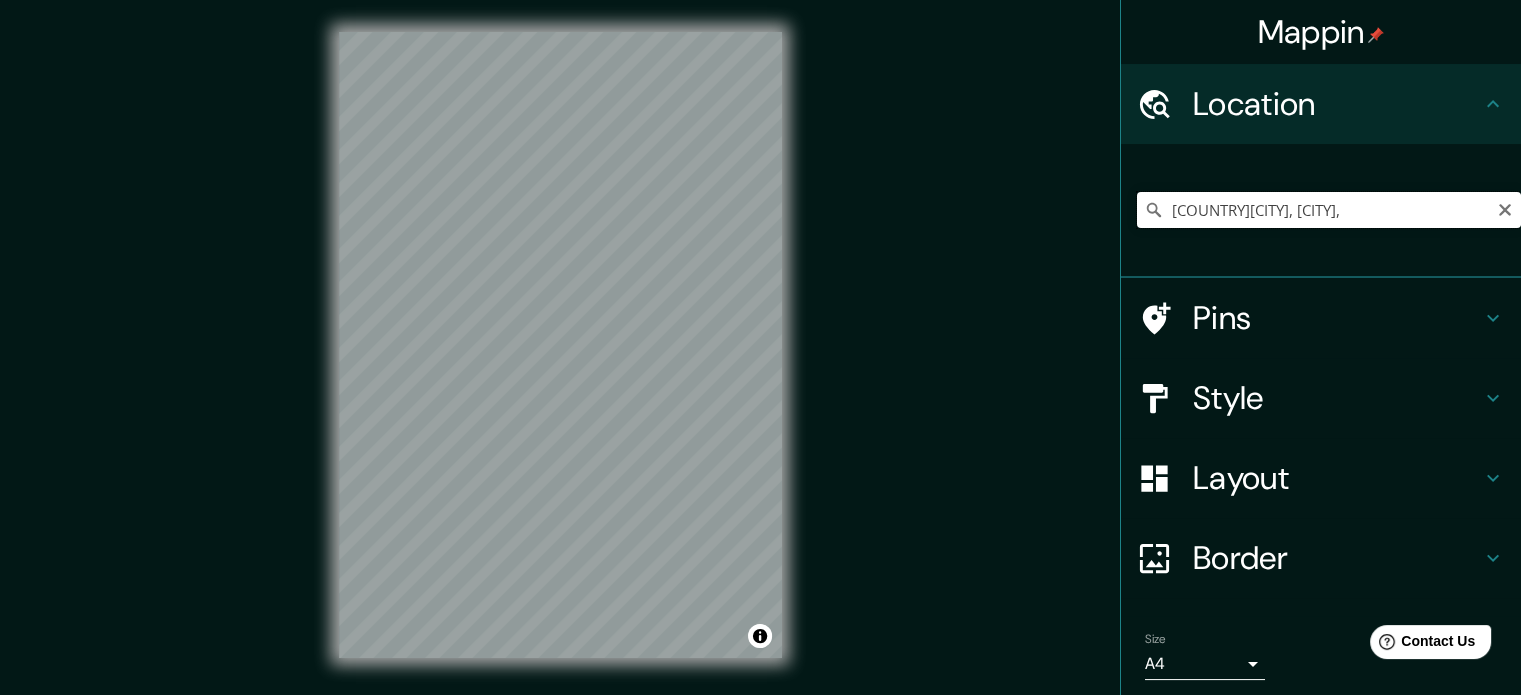 click on "[COUNTRY][CITY], [CITY]," at bounding box center [1329, 210] 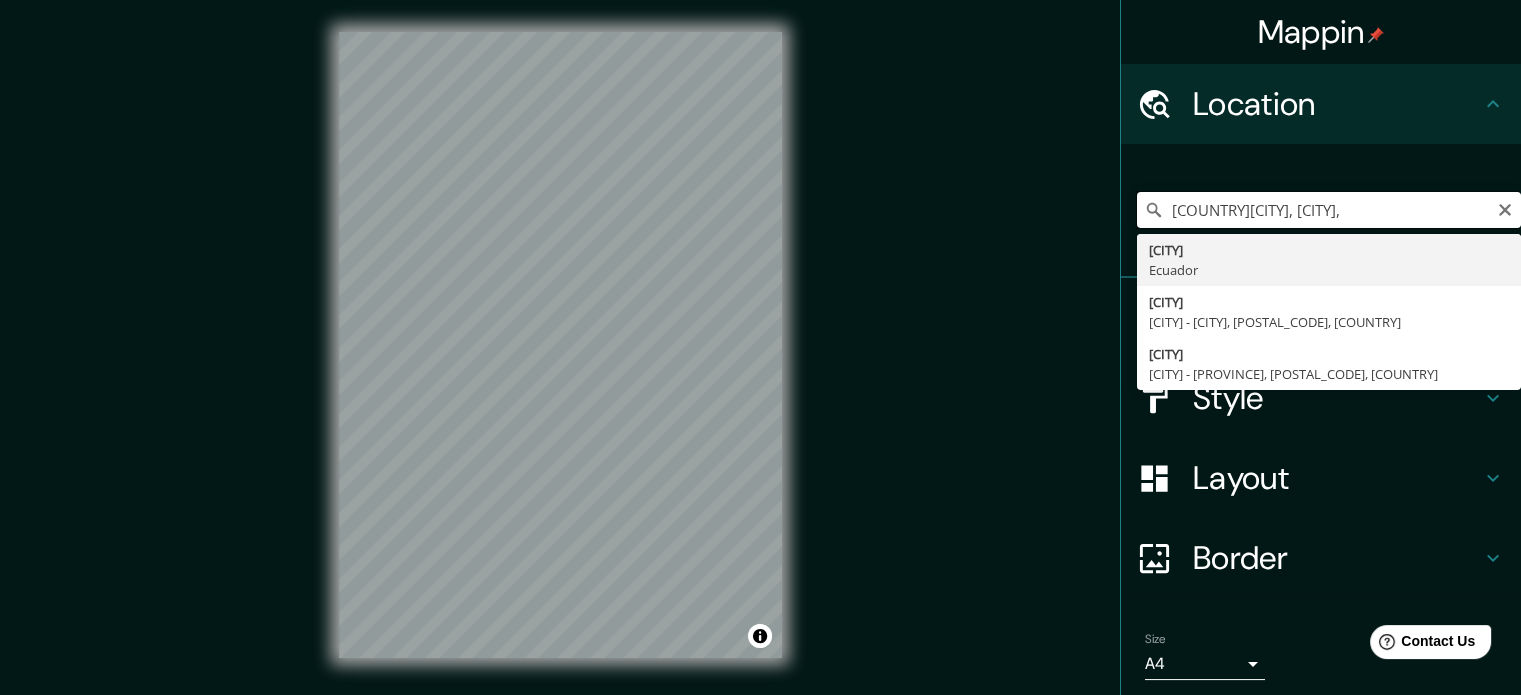 paste on "Centro rural de integración deportiva [LOCATION] • [COUNTRY]" 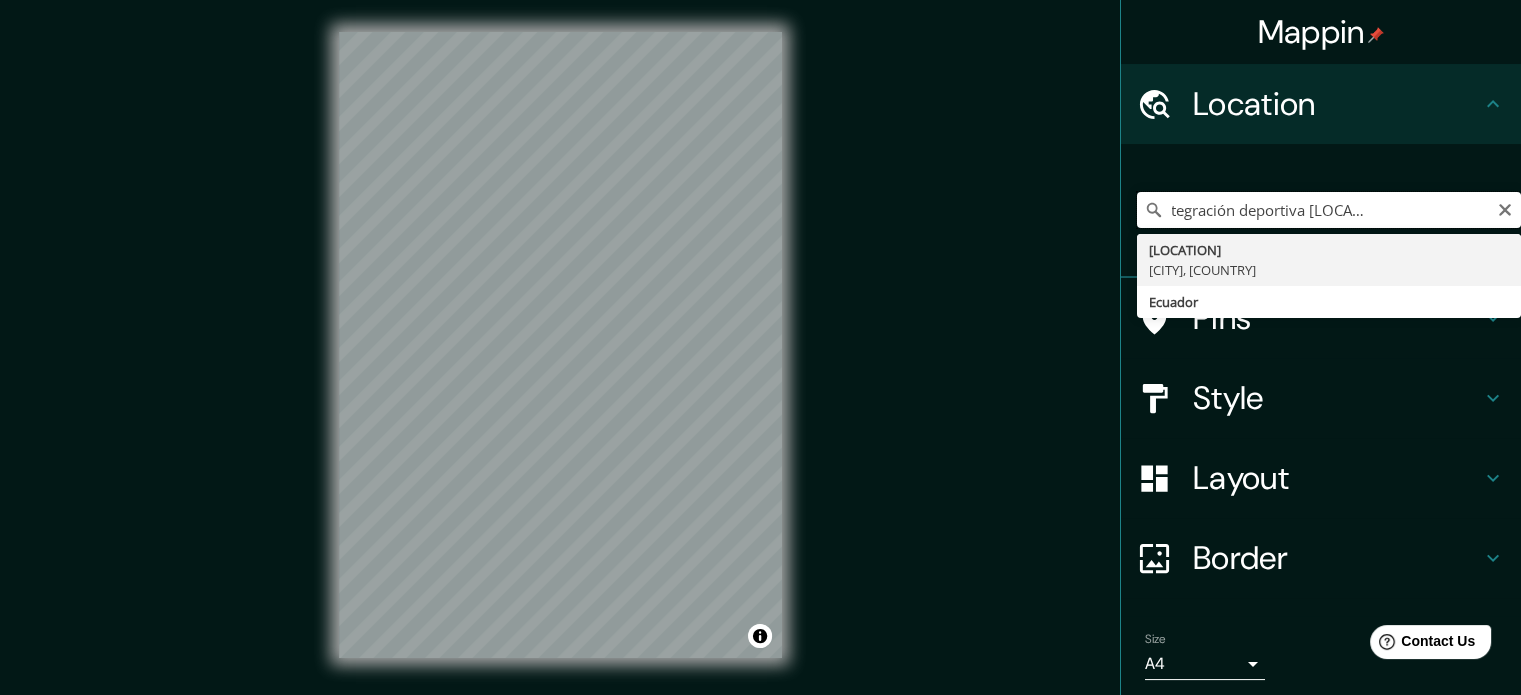 scroll, scrollTop: 0, scrollLeft: 132, axis: horizontal 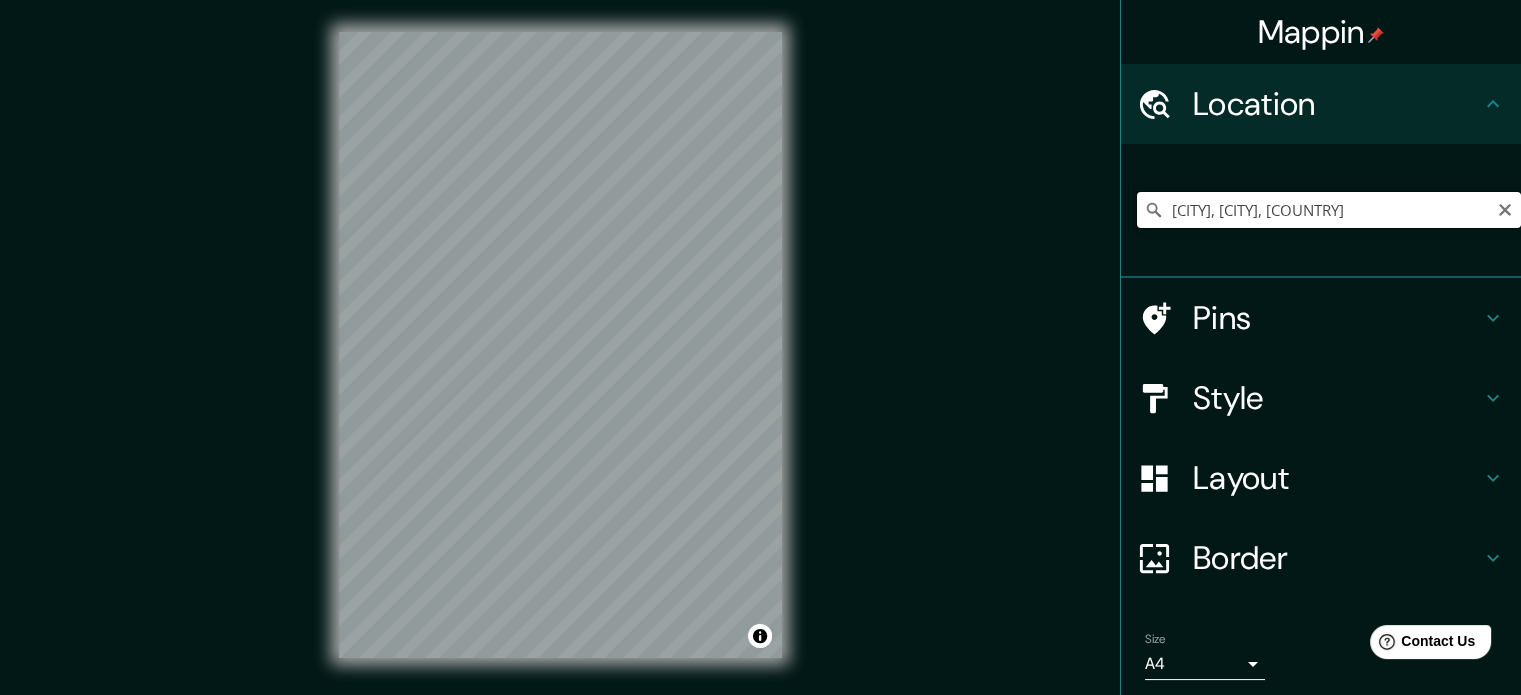 click on "[CITY], [CITY], [COUNTRY]" at bounding box center (1329, 210) 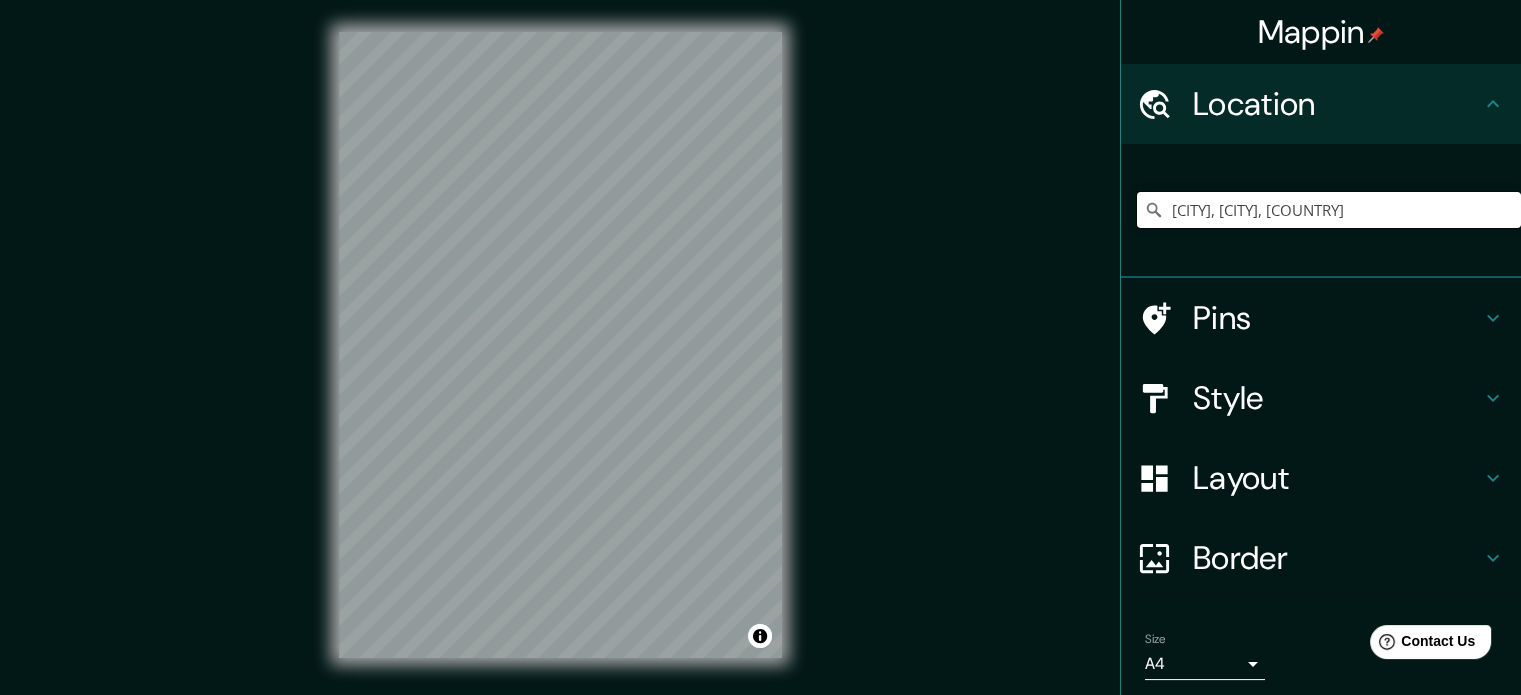 drag, startPoint x: 1372, startPoint y: 213, endPoint x: 1112, endPoint y: 212, distance: 260.00192 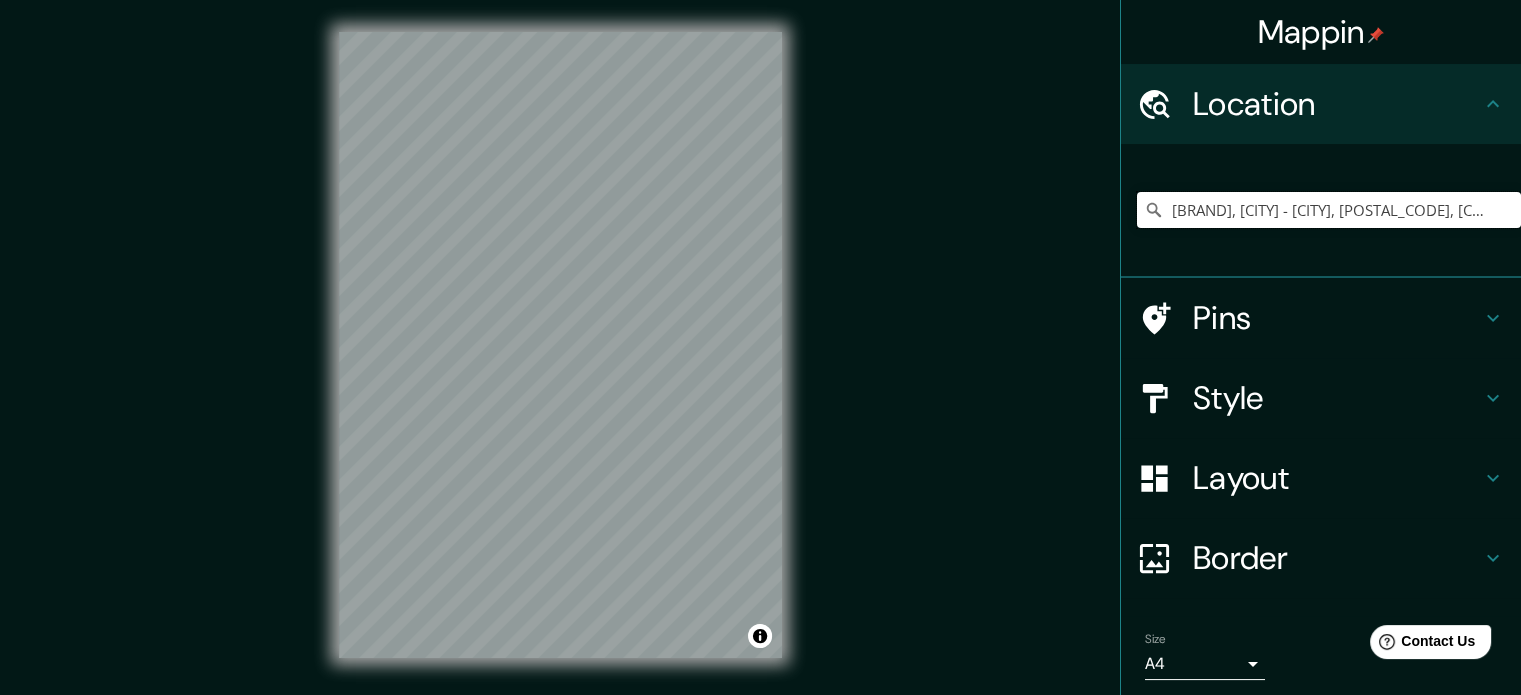 type on "[BRAND], [CITY] - [CITY], [POSTAL_CODE], [COUNTRY]" 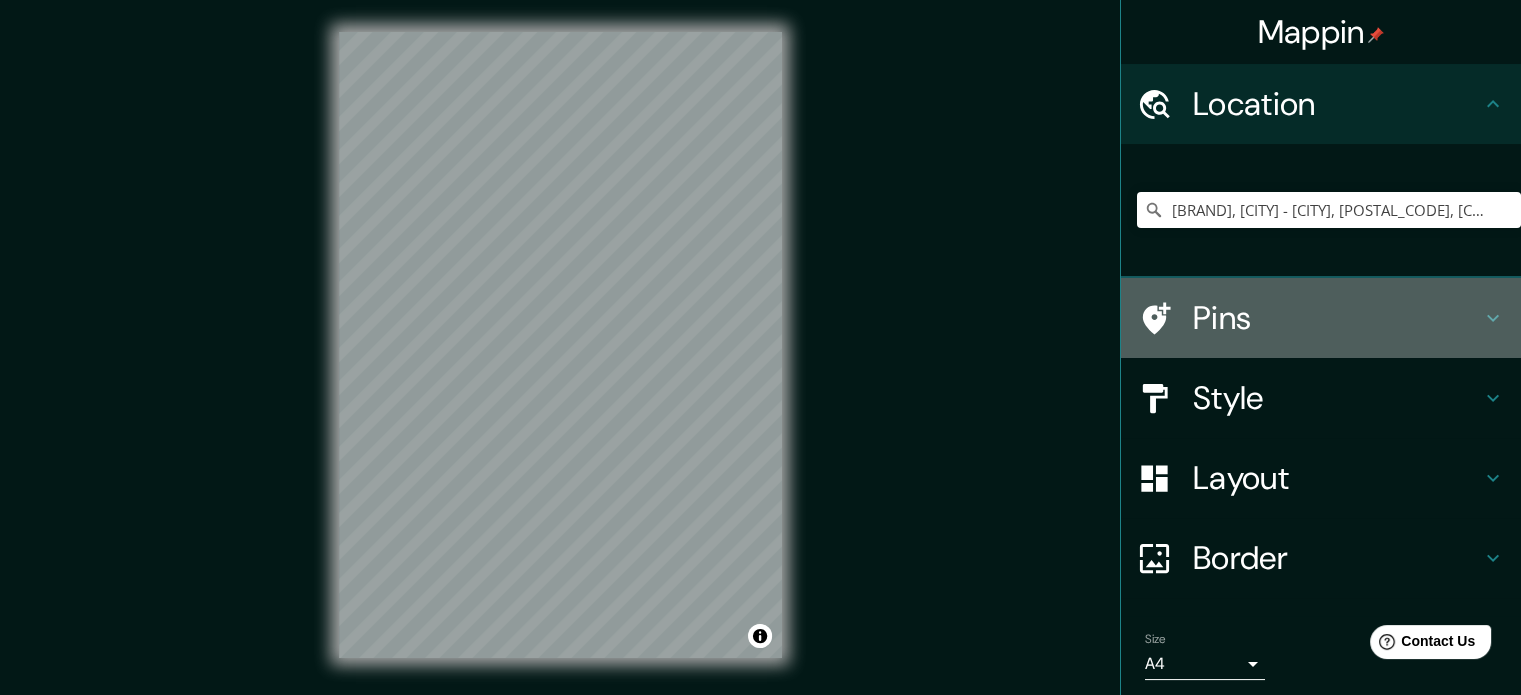 click on "Pins" at bounding box center [1337, 318] 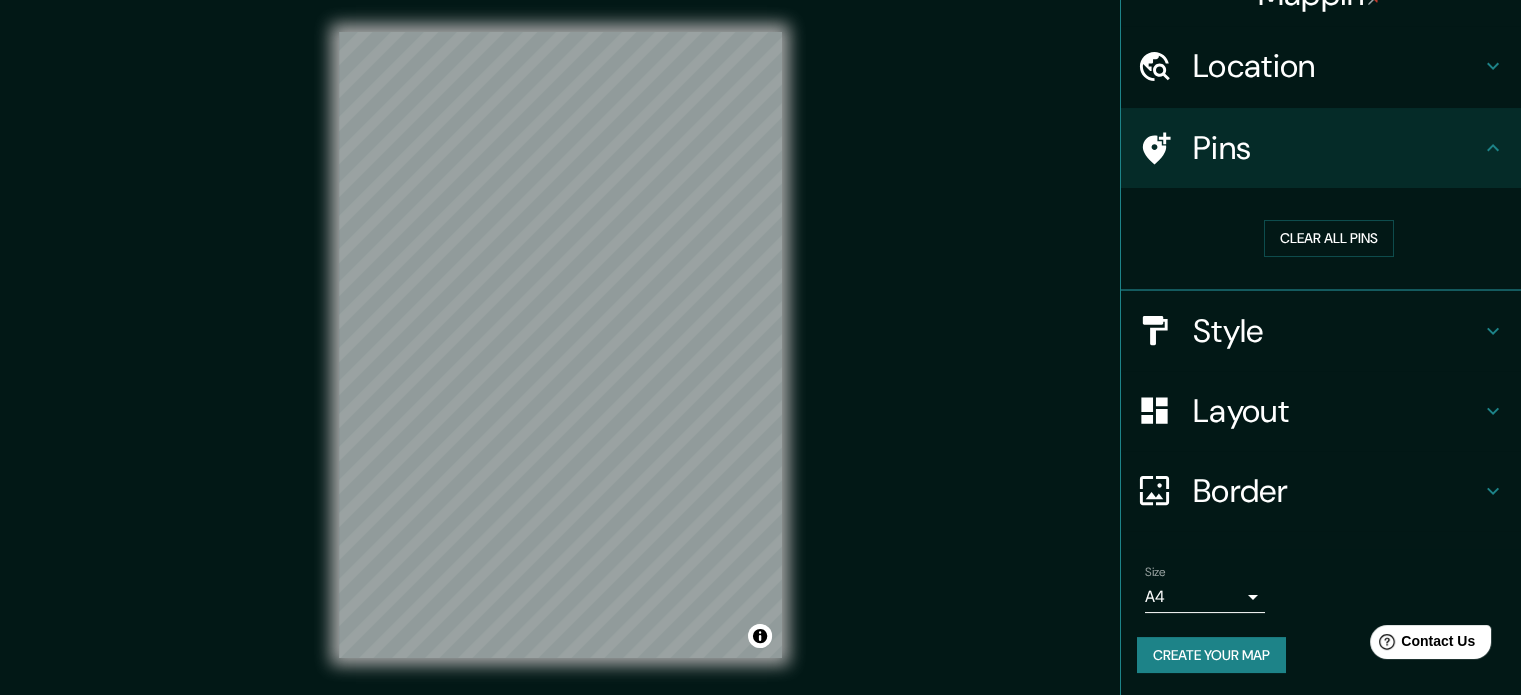 click on "Layout" at bounding box center (1337, 411) 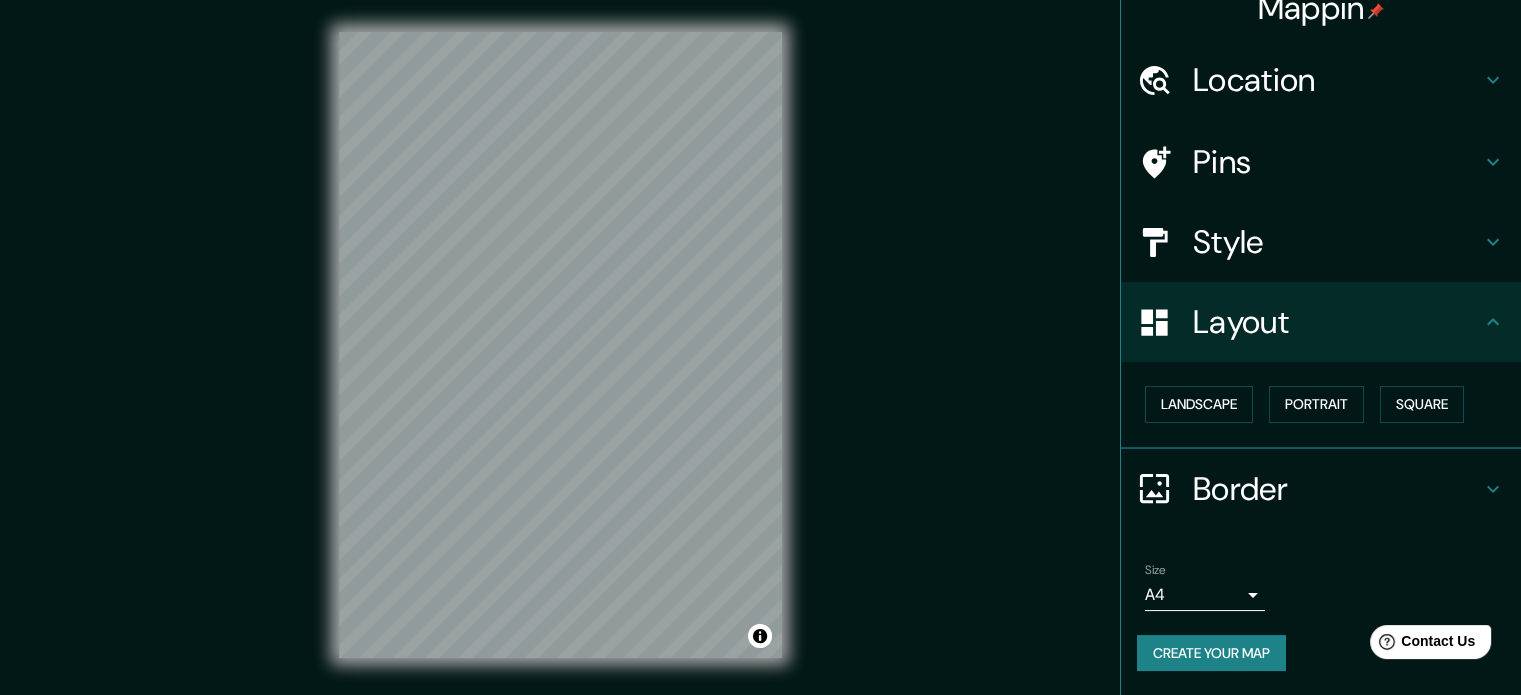 scroll, scrollTop: 22, scrollLeft: 0, axis: vertical 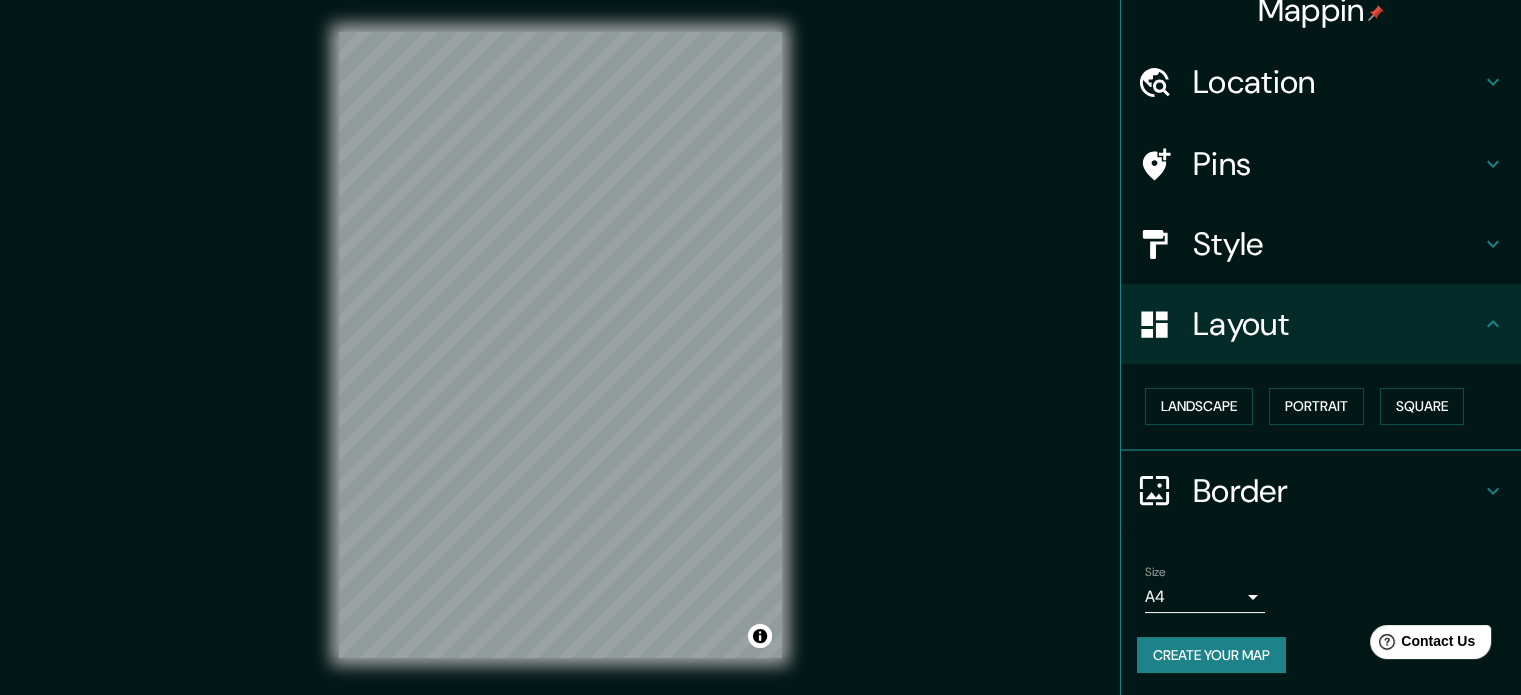 click on "Layout" at bounding box center [1321, 324] 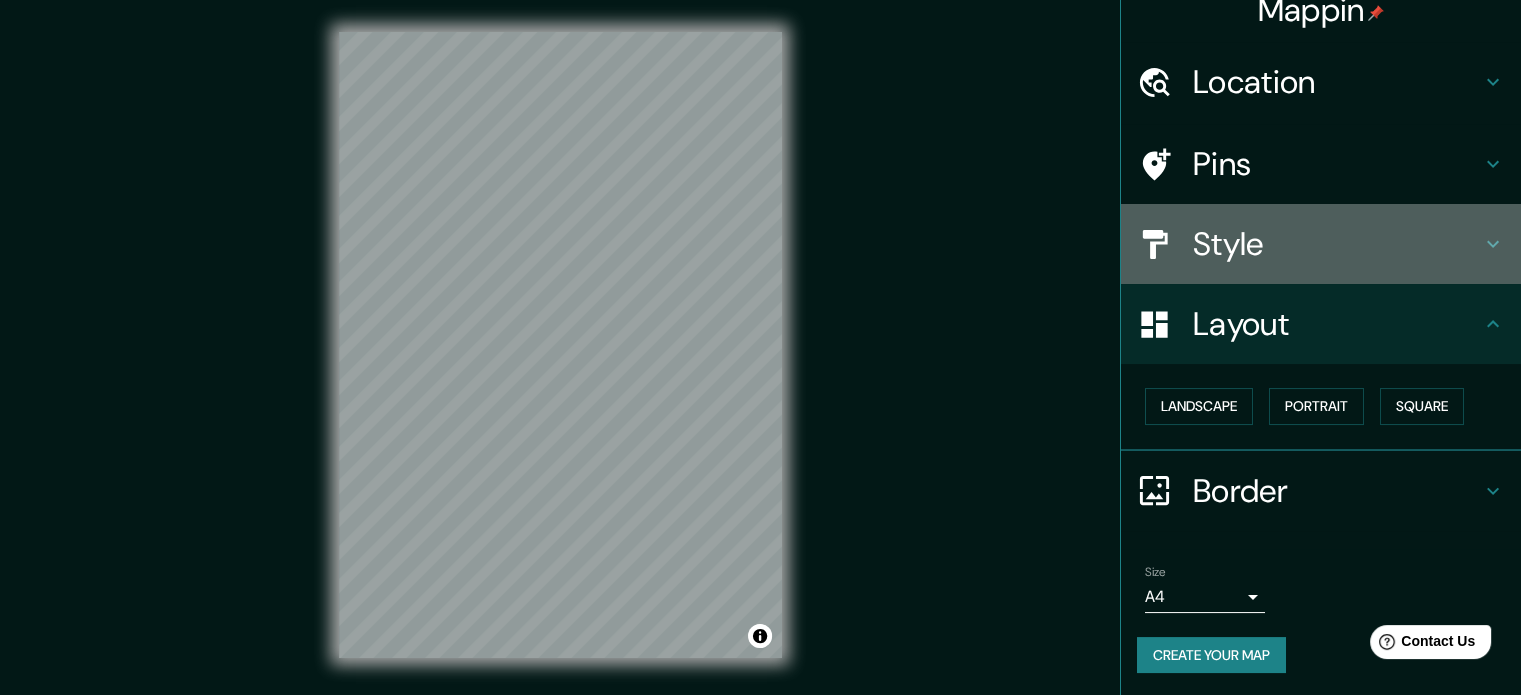 click on "Style" at bounding box center (1337, 244) 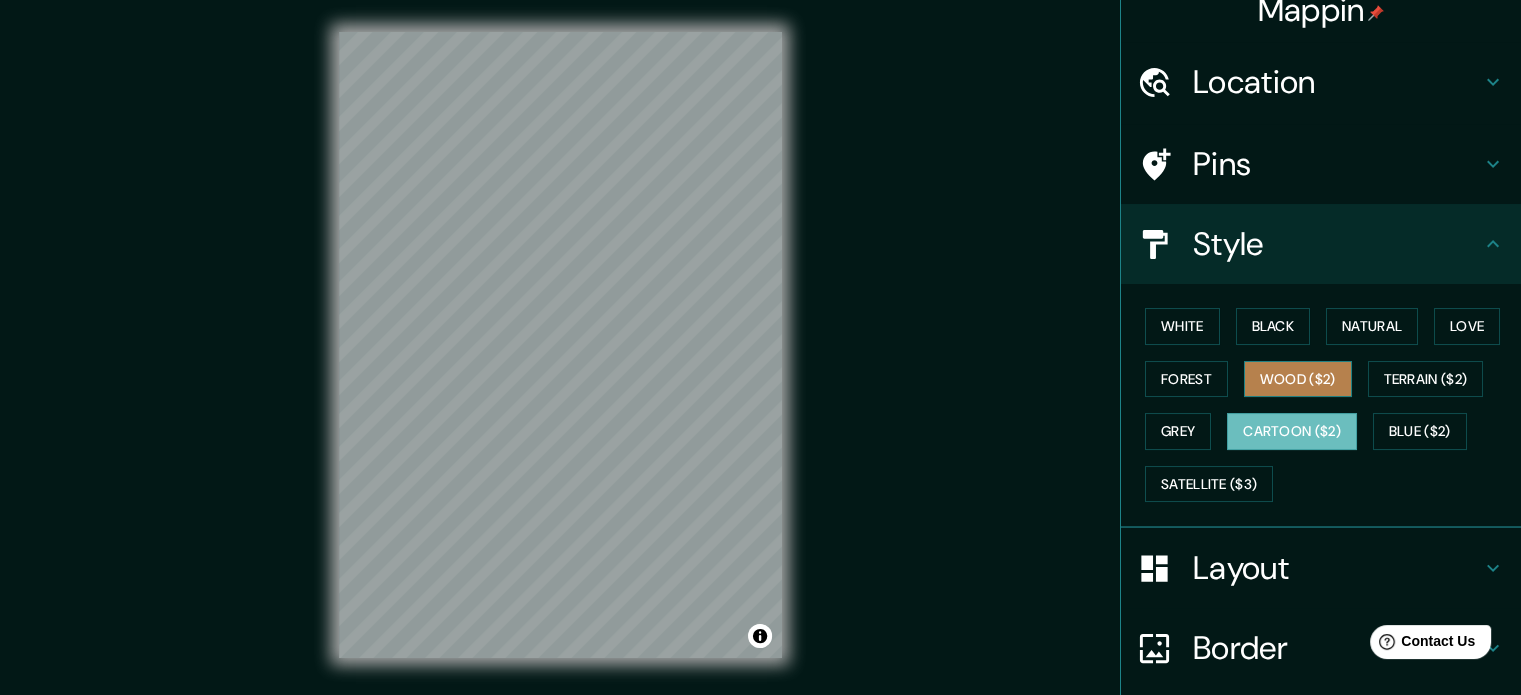 click on "Wood ($2)" at bounding box center (1298, 379) 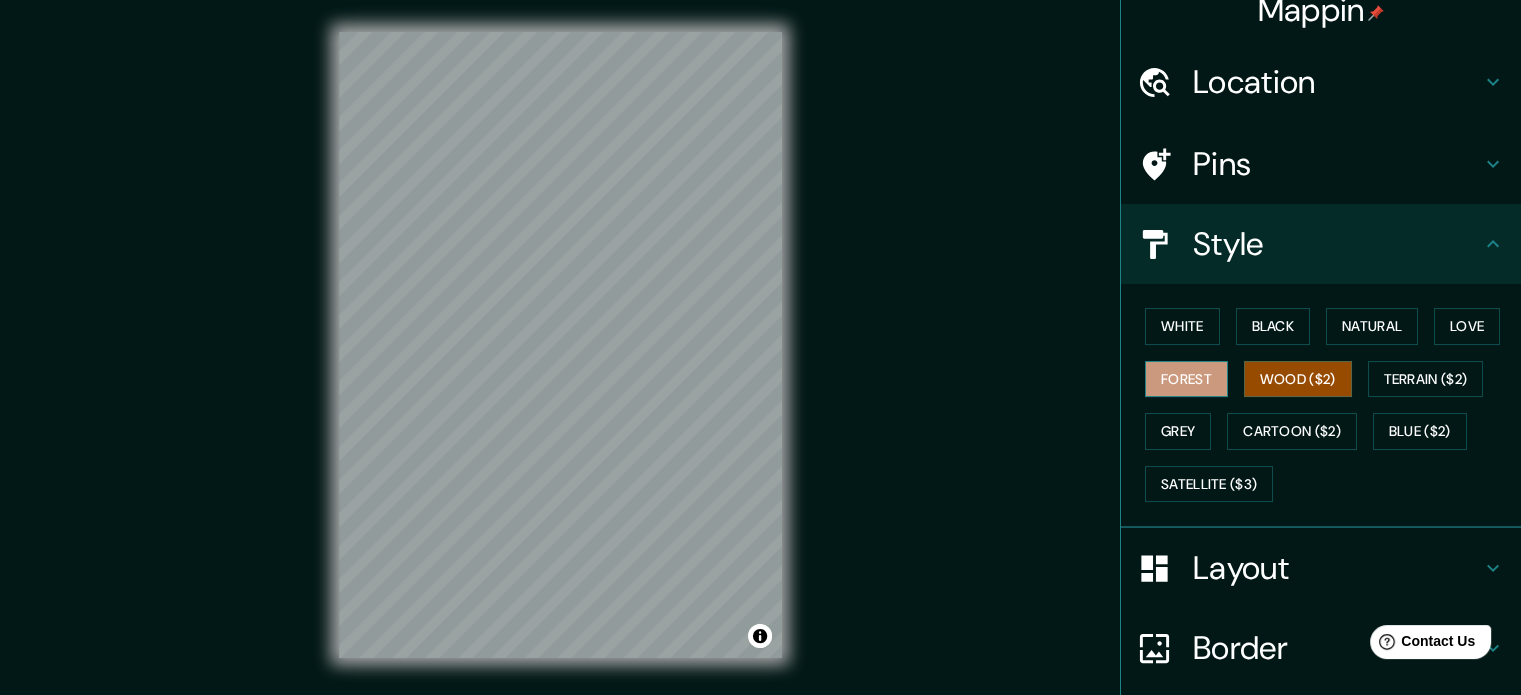 click on "Forest" at bounding box center (1186, 379) 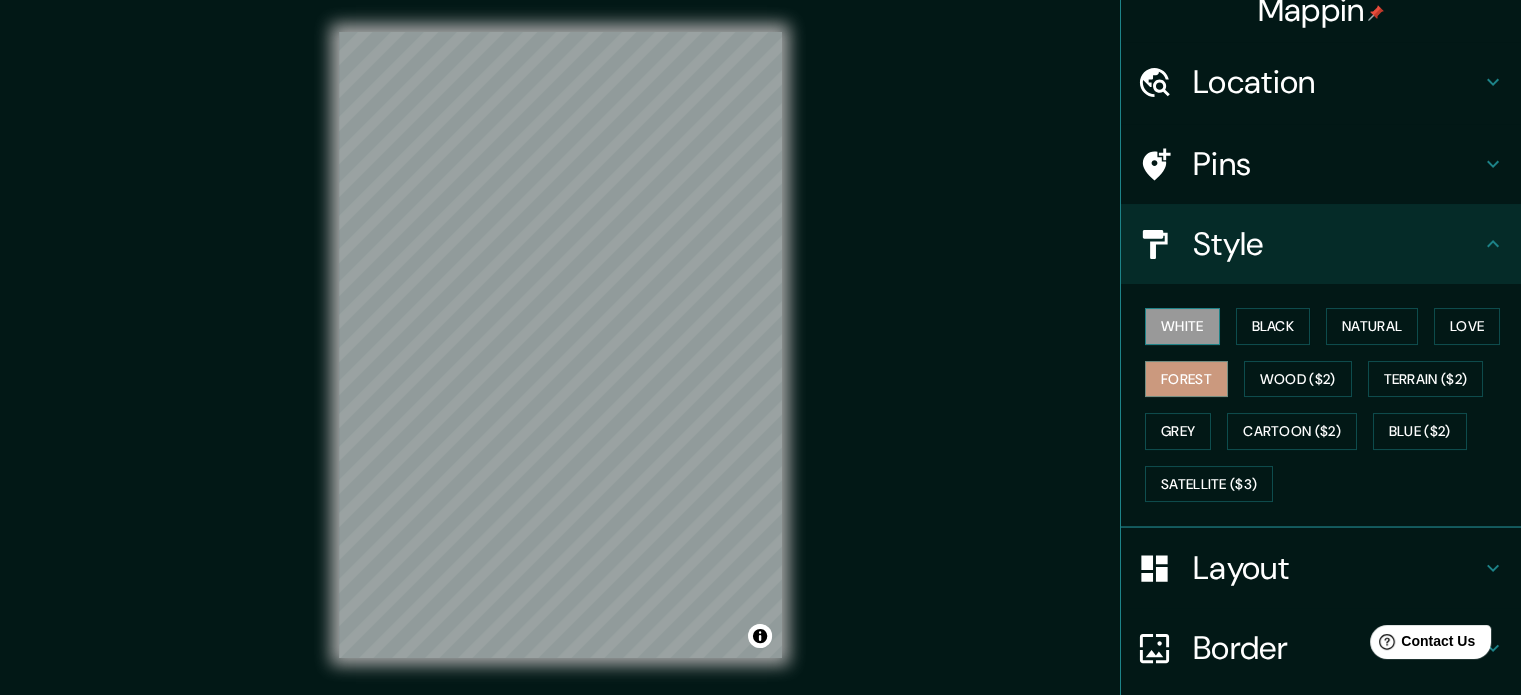 click on "White" at bounding box center [1182, 326] 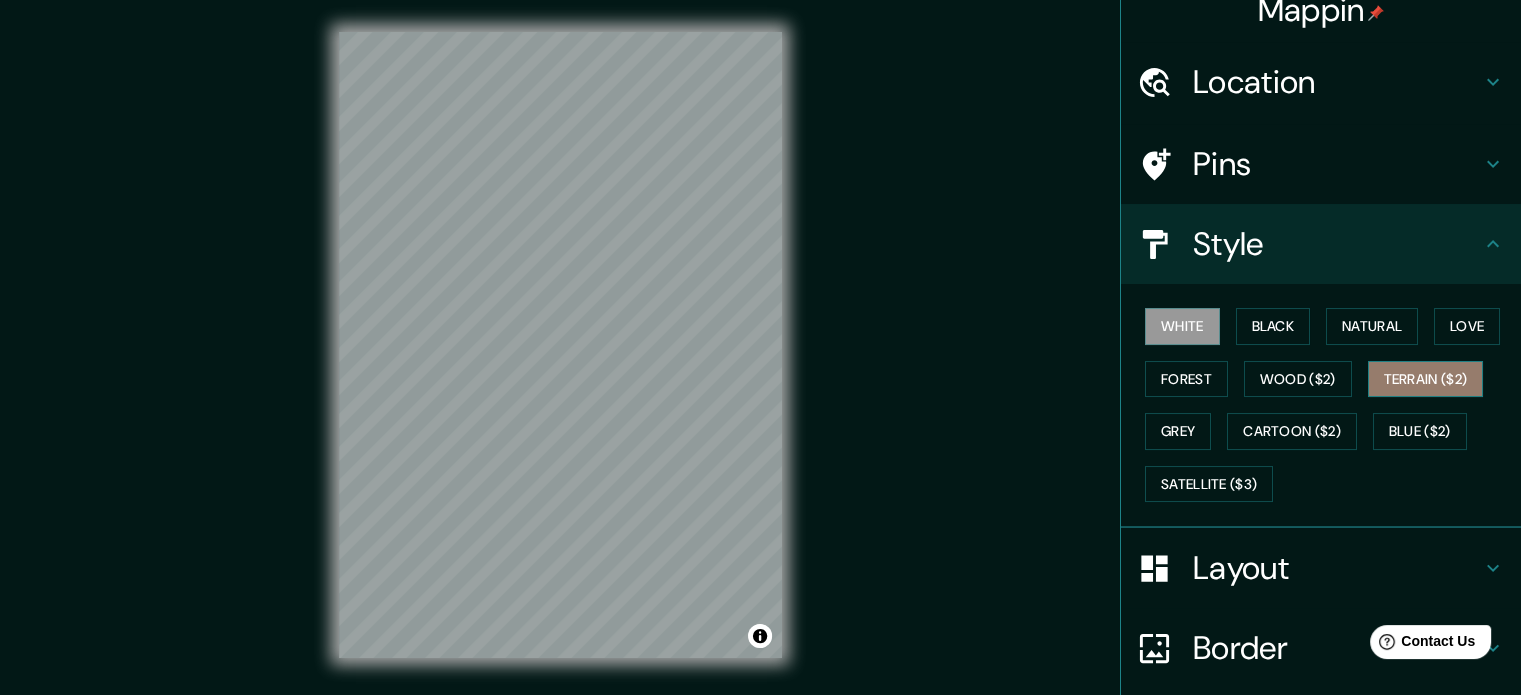 click on "Terrain ($2)" at bounding box center (1426, 379) 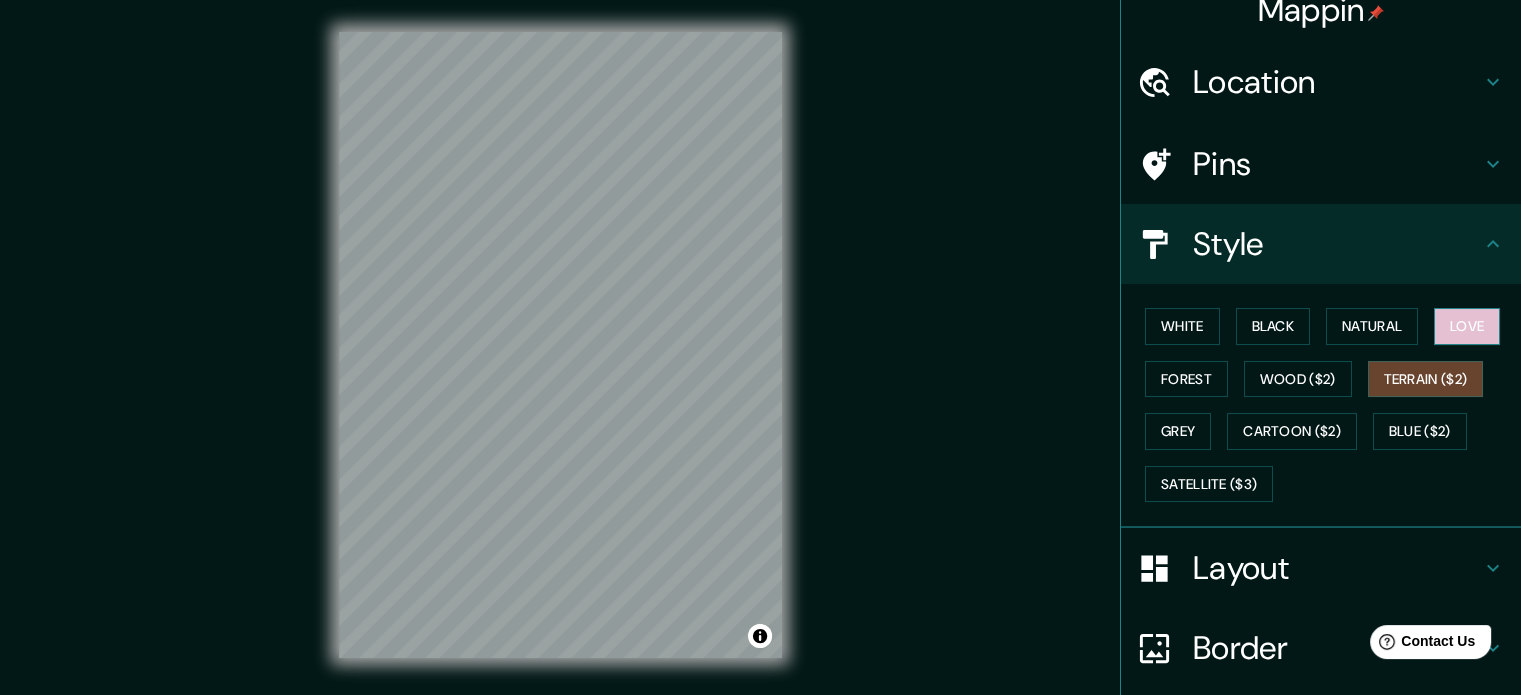 click on "Love" at bounding box center (1467, 326) 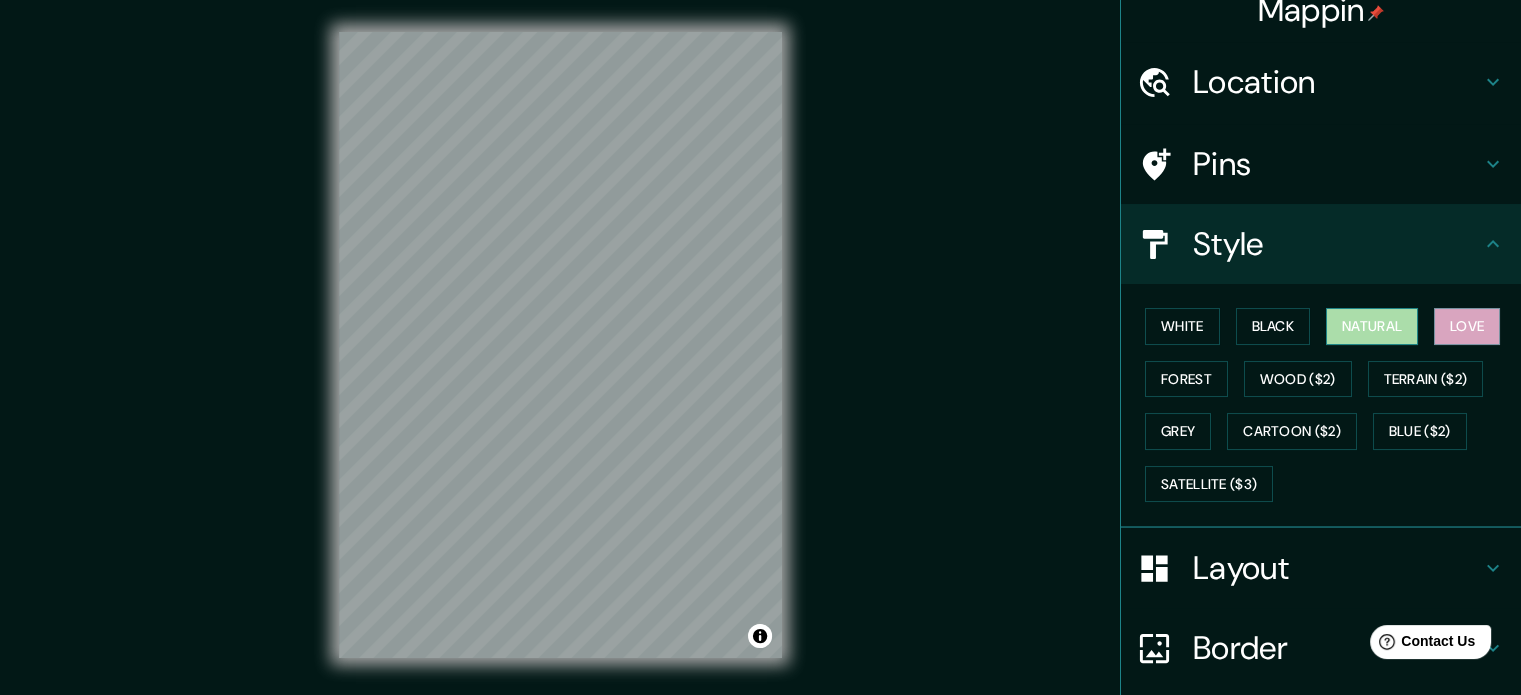 click on "Natural" at bounding box center [1372, 326] 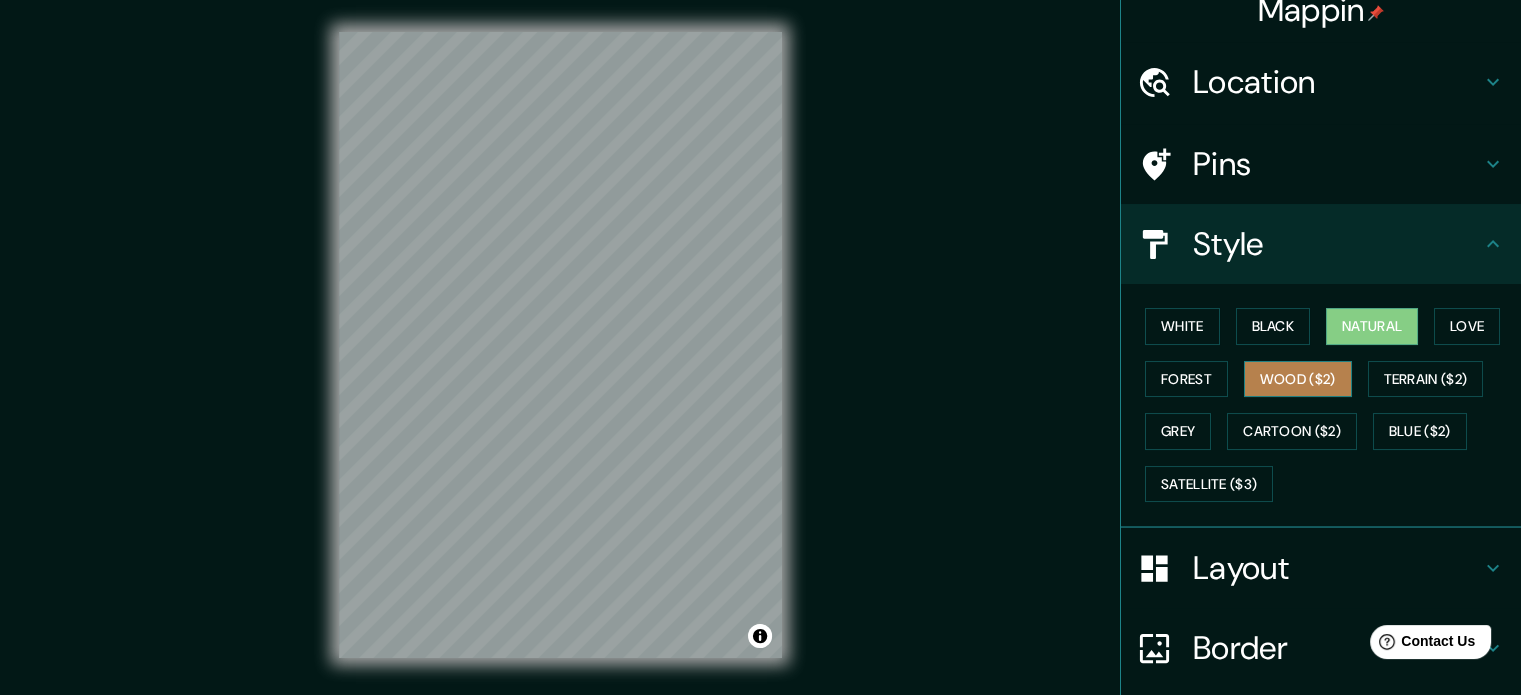 click on "Wood ($2)" at bounding box center (1298, 379) 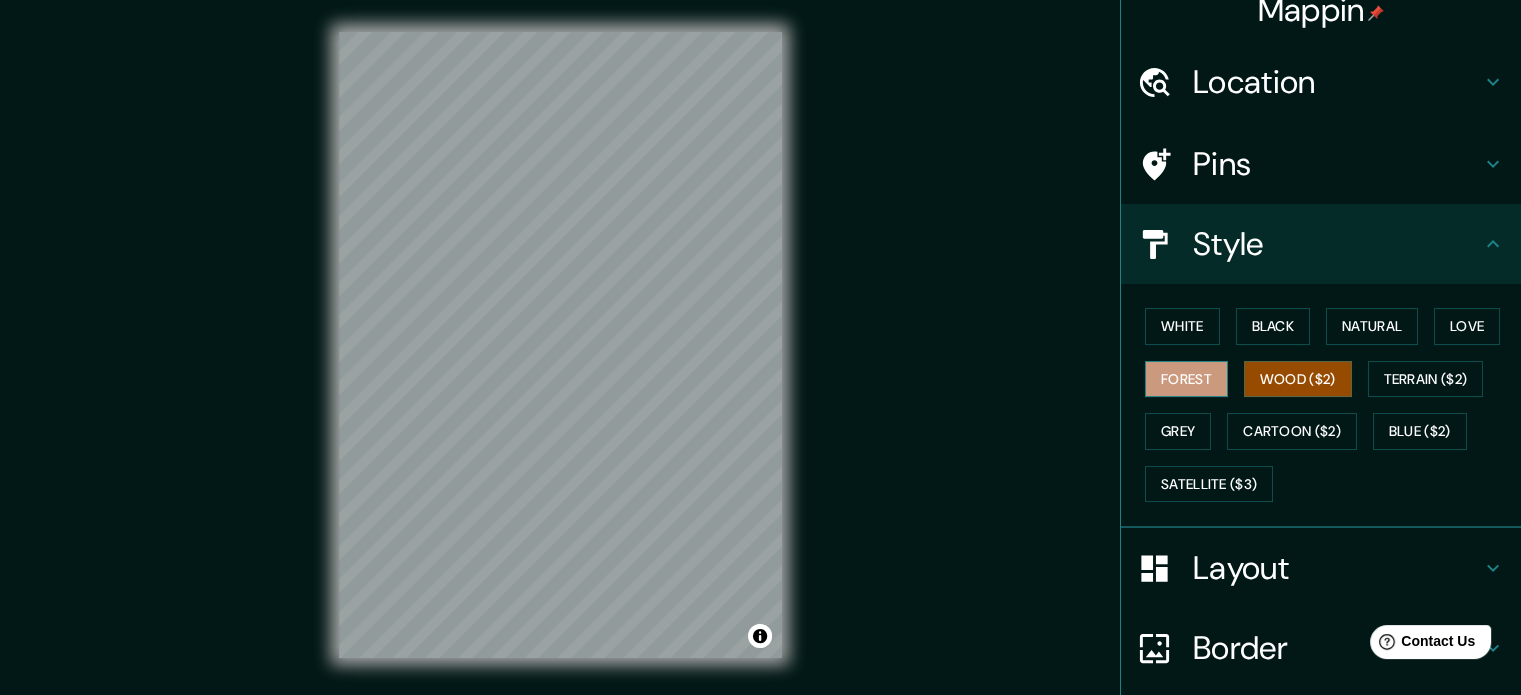 click on "Forest" at bounding box center (1186, 379) 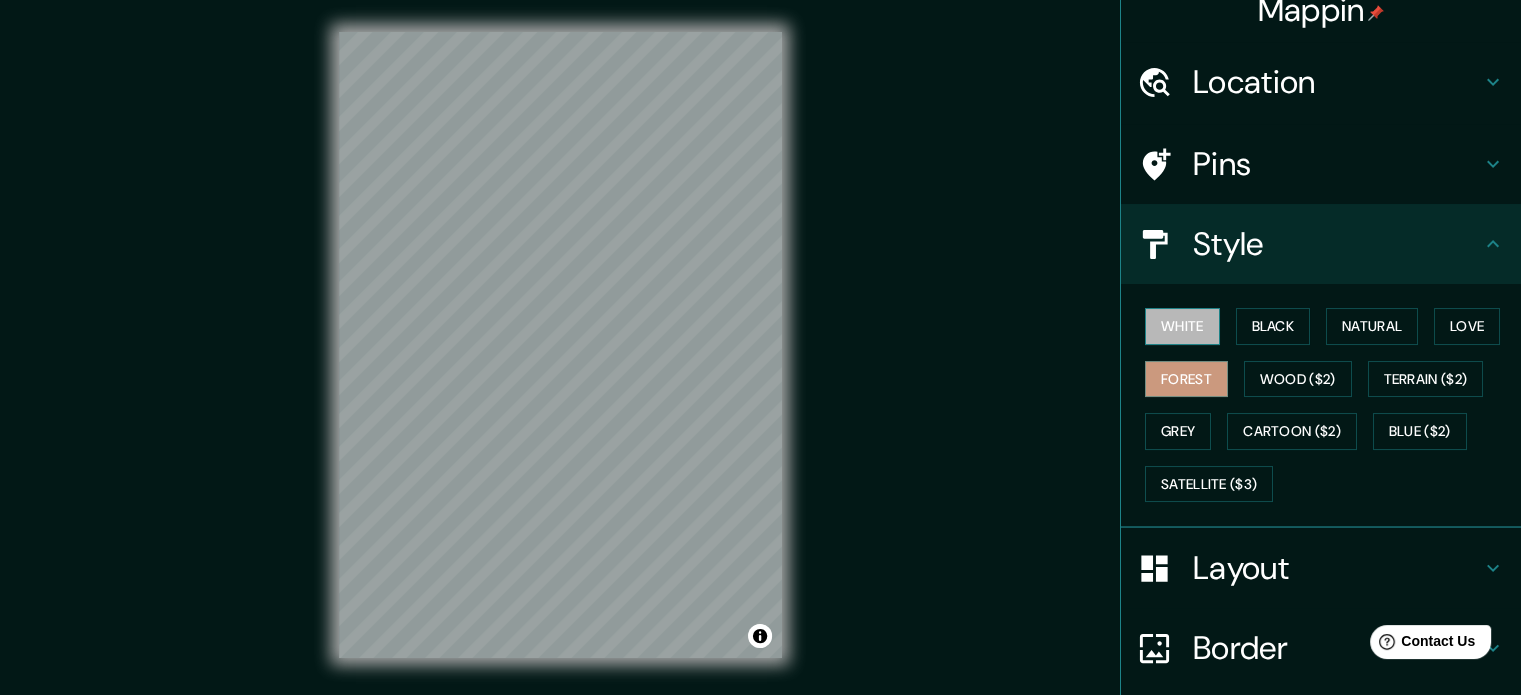 click on "White" at bounding box center [1182, 326] 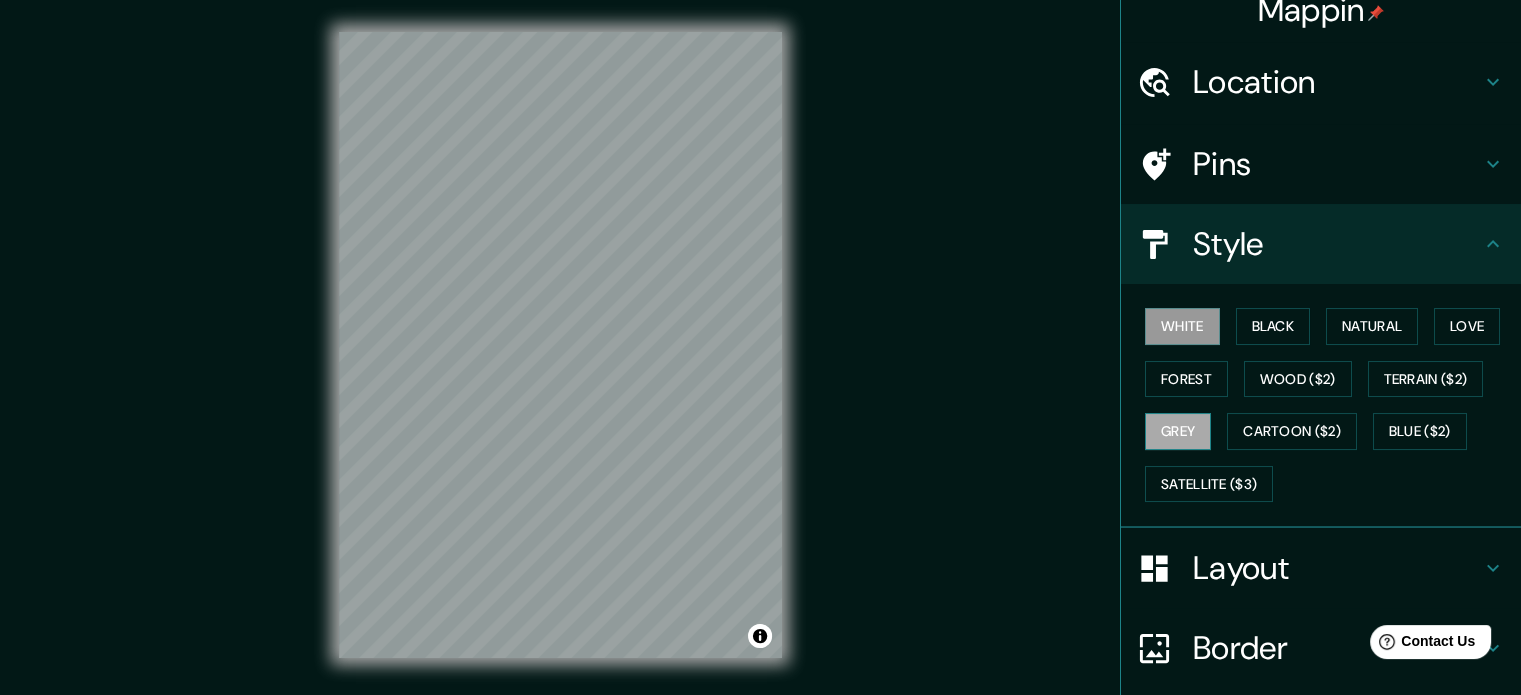 click on "Grey" at bounding box center (1178, 431) 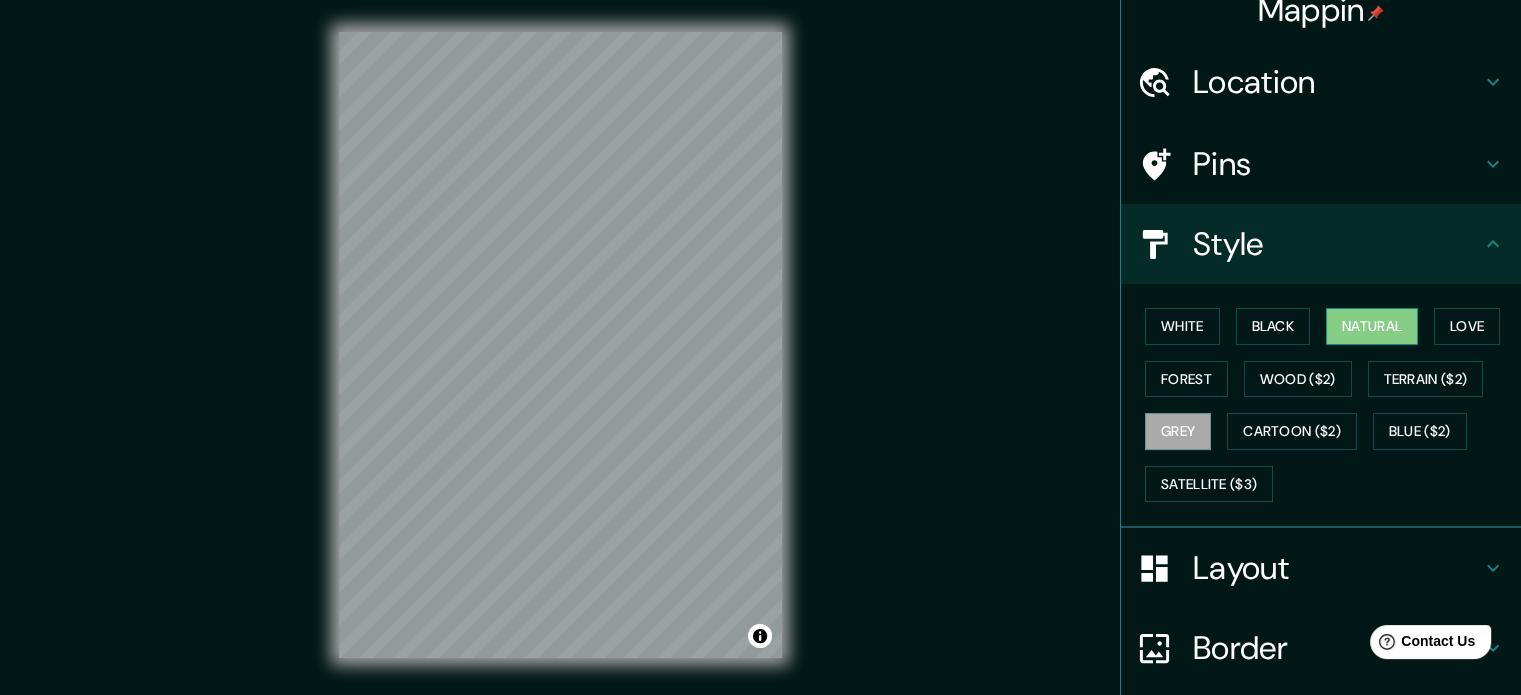 click on "Natural" at bounding box center (1372, 326) 